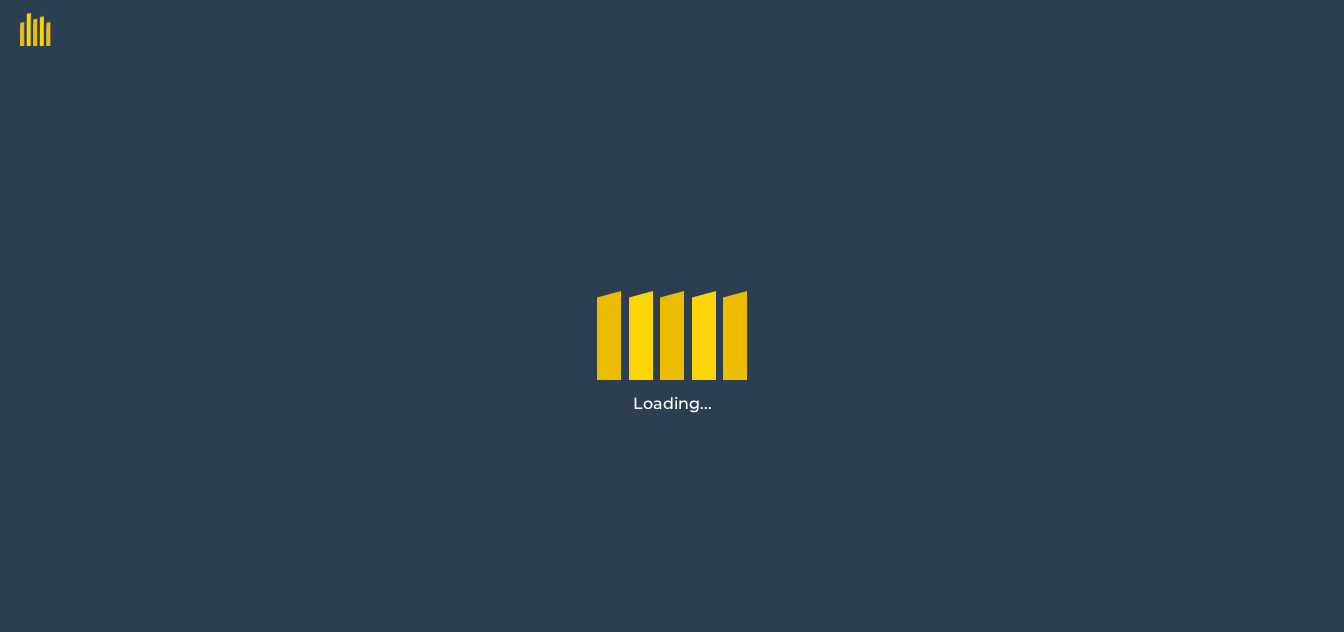 scroll, scrollTop: 0, scrollLeft: 0, axis: both 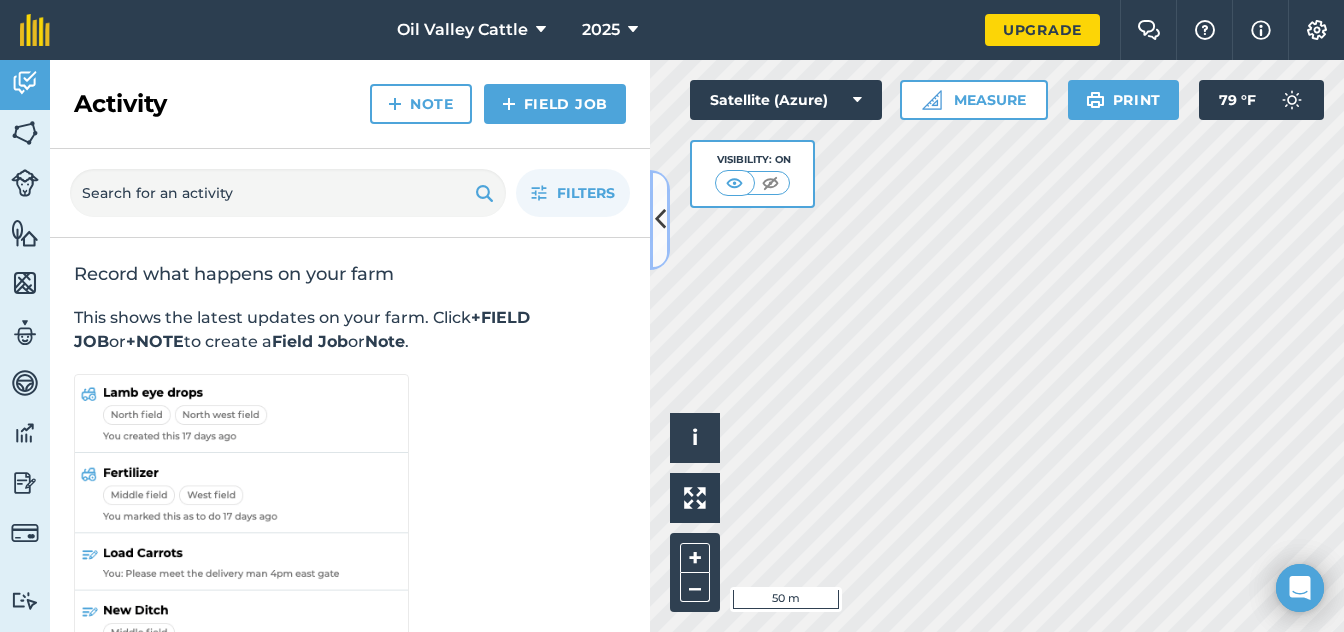 click at bounding box center [660, 219] 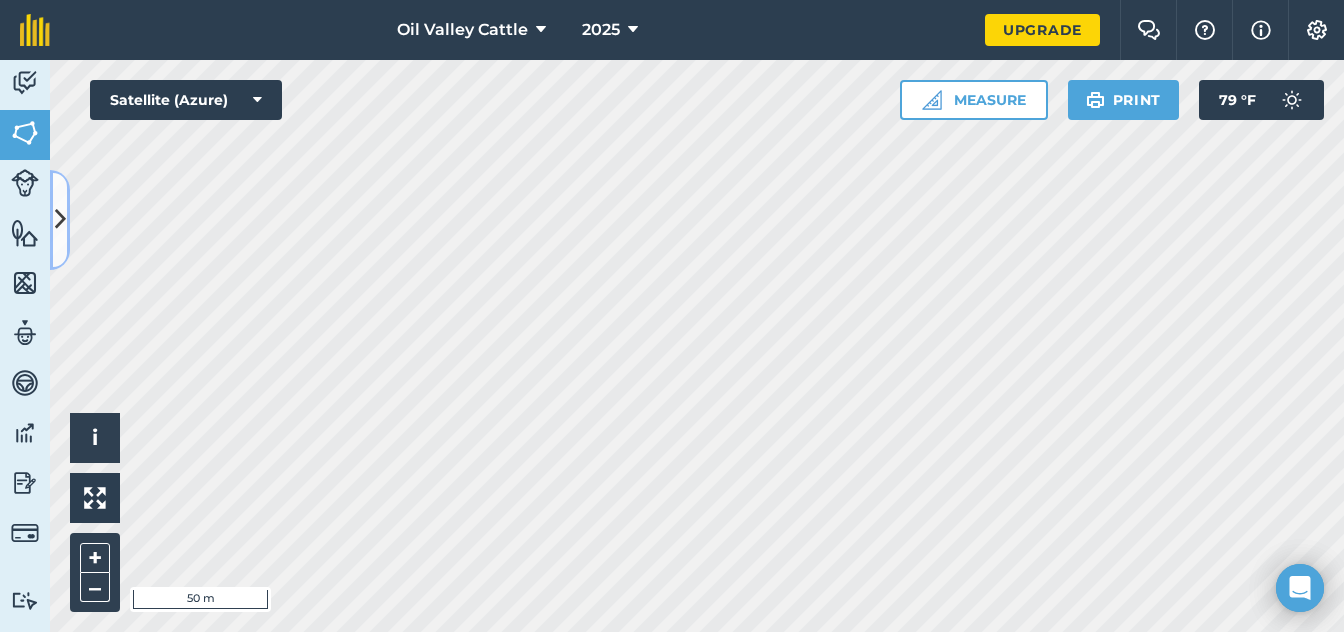 click at bounding box center [60, 219] 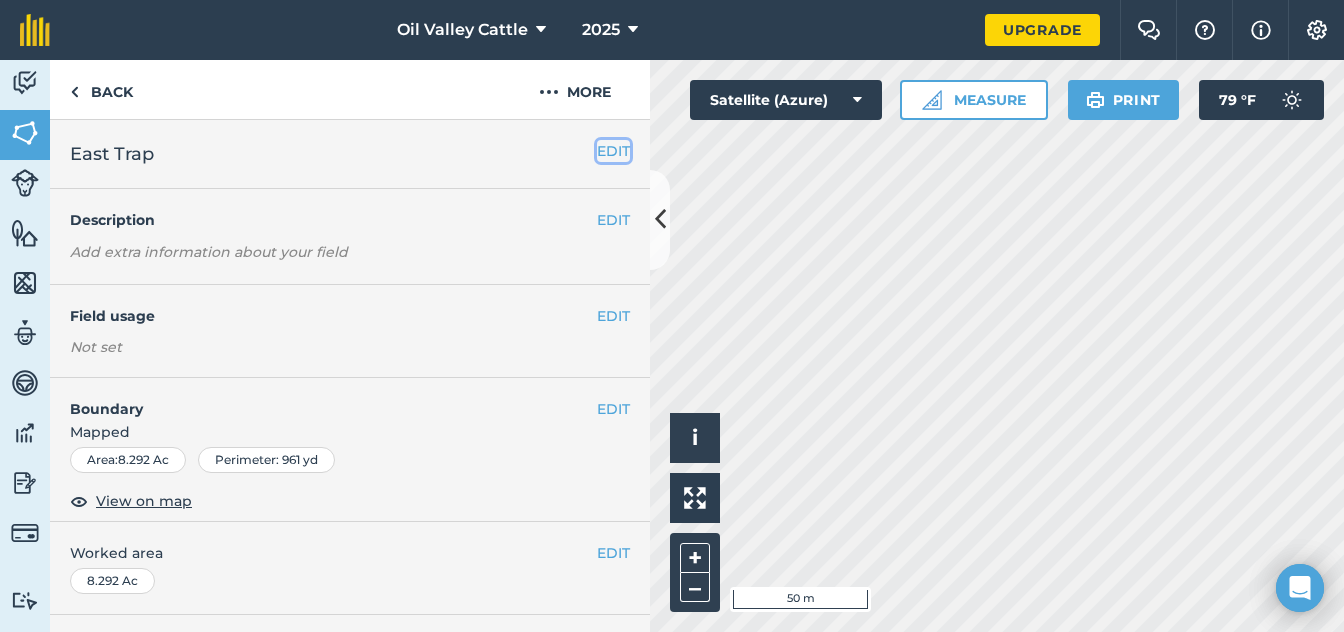 click on "EDIT" at bounding box center [613, 151] 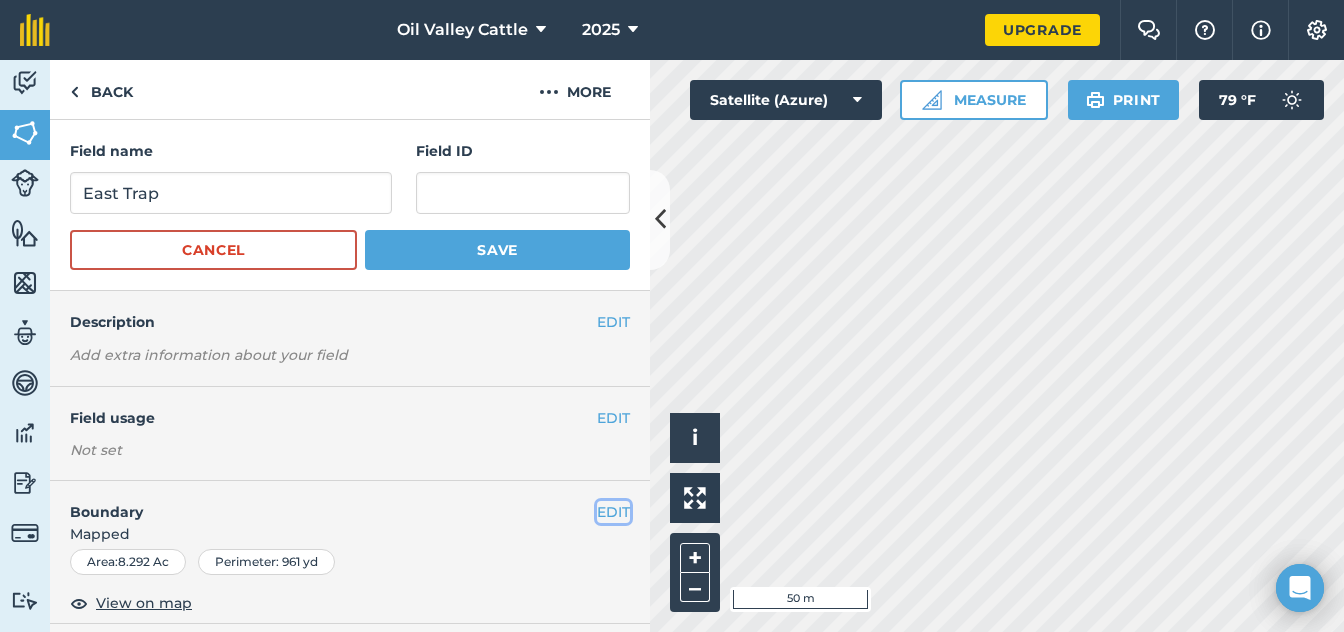 click on "EDIT" at bounding box center (613, 512) 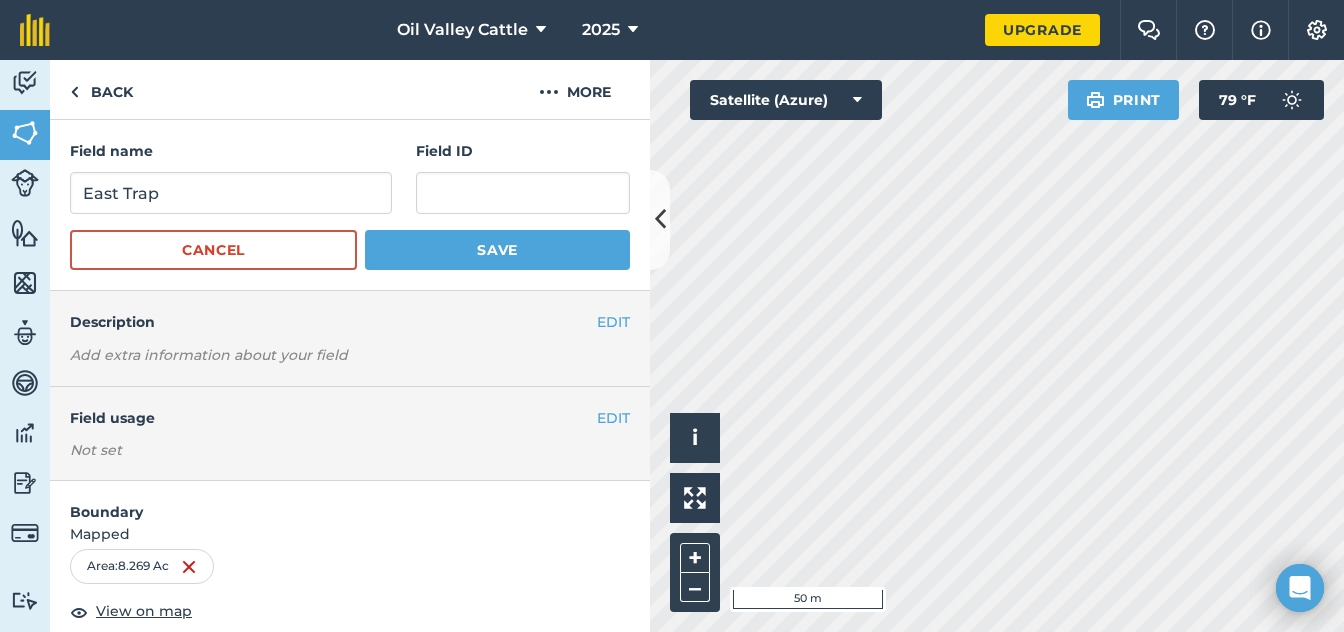 click on "Hello i © 2025 TomTom, Microsoft 50 m + – Satellite (Azure) Print 79   ° F" at bounding box center [997, 346] 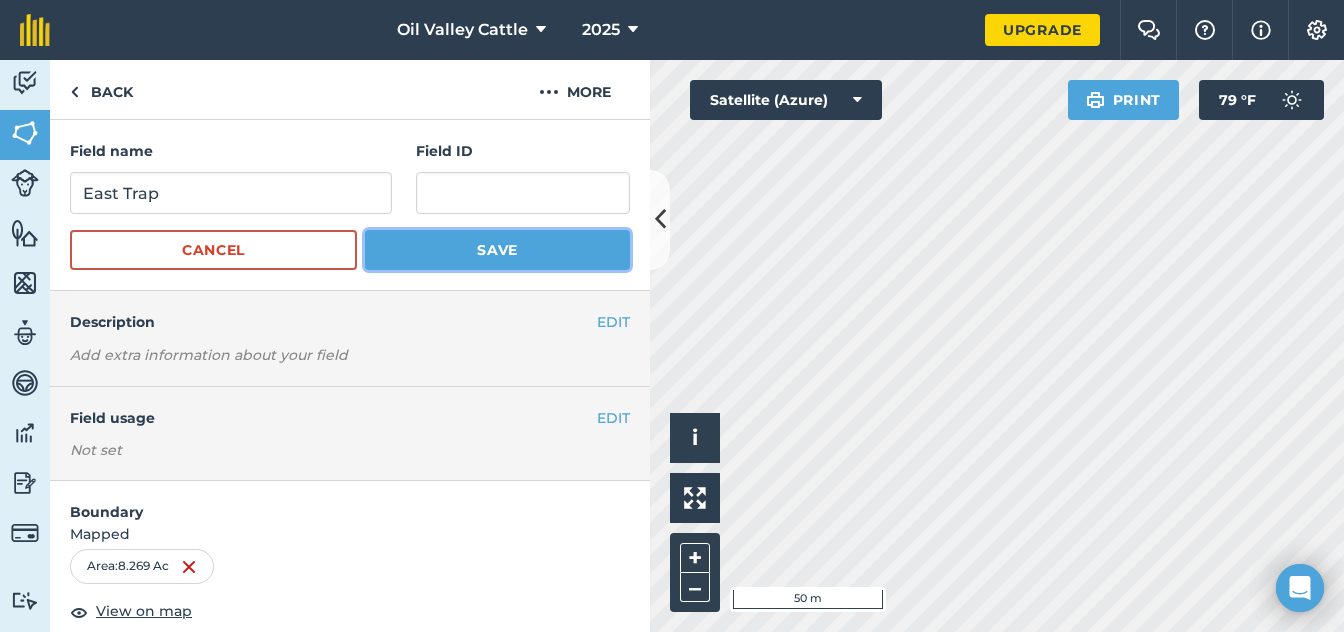 click on "Save" at bounding box center [497, 250] 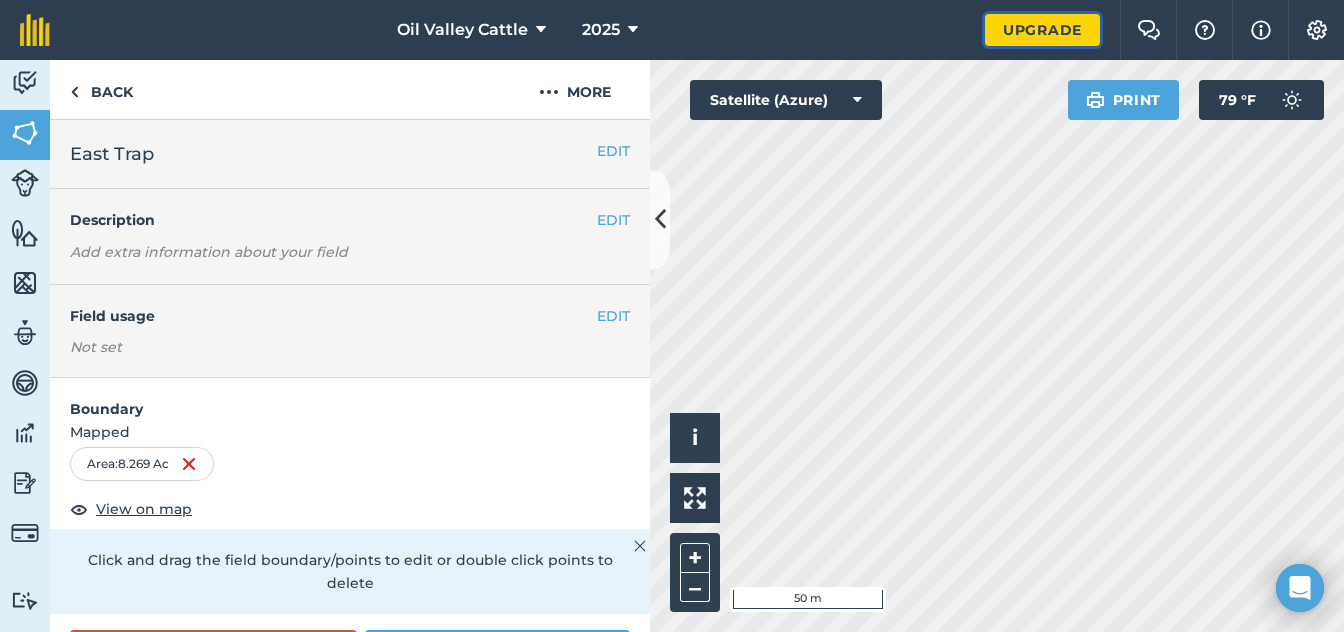 click on "Upgrade" at bounding box center [1042, 30] 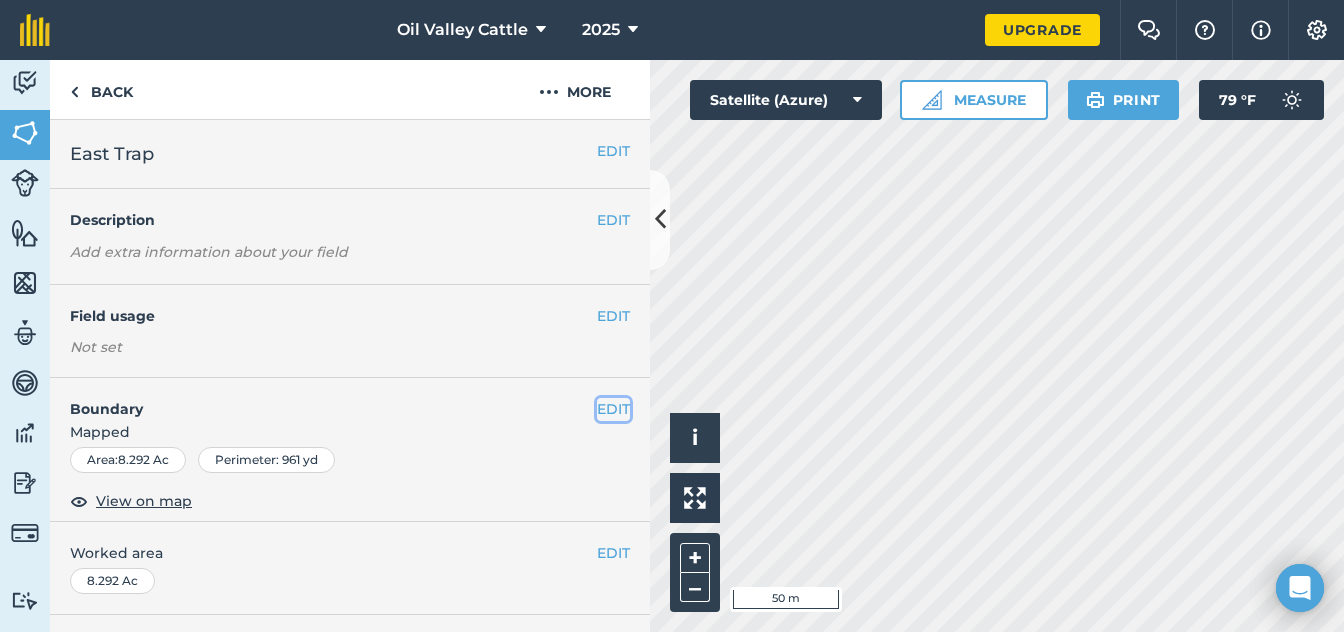 click on "EDIT" at bounding box center [613, 409] 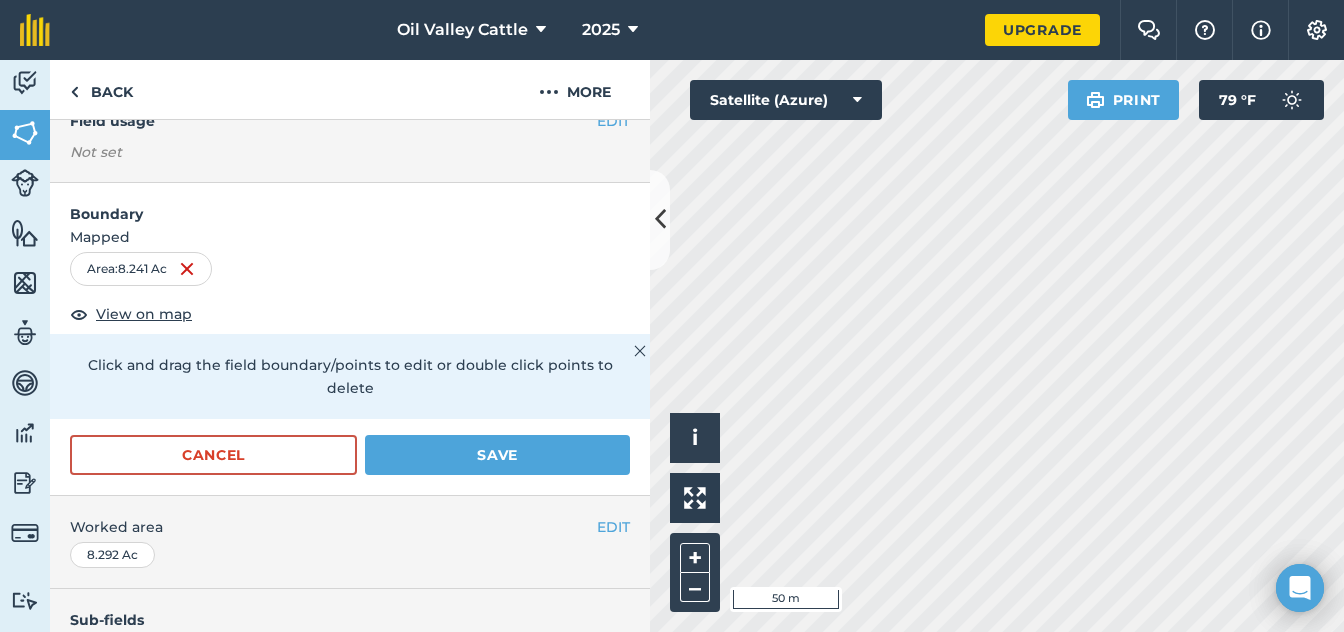scroll, scrollTop: 200, scrollLeft: 0, axis: vertical 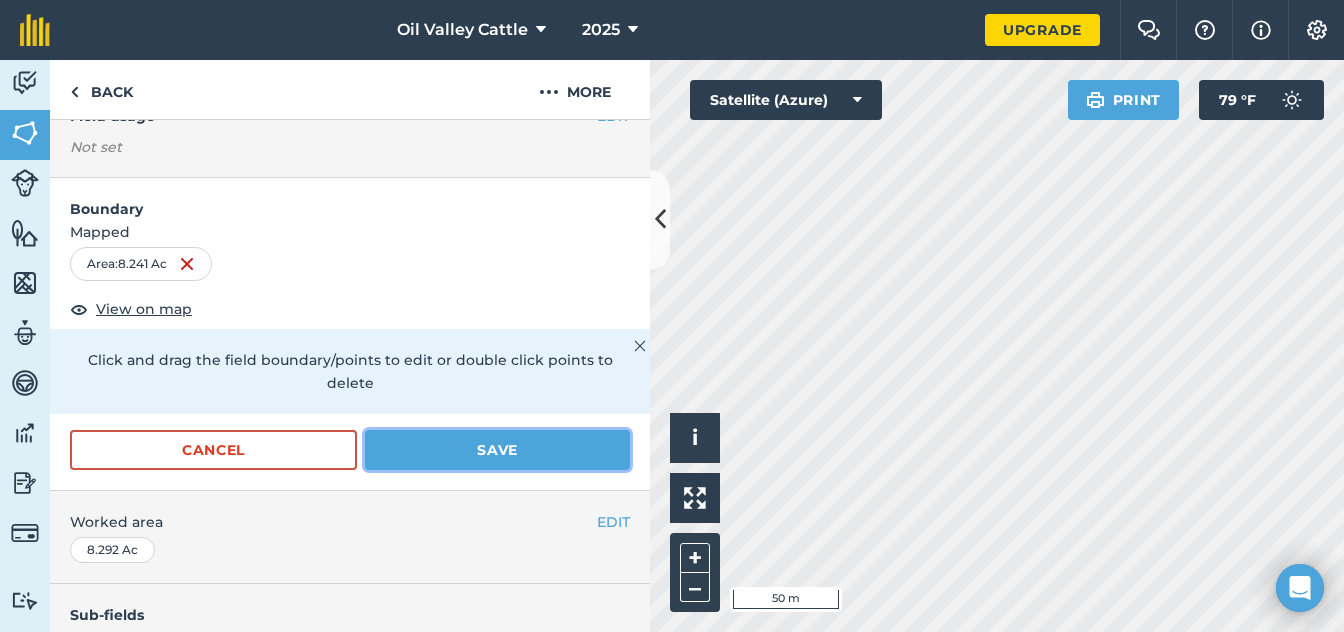 click on "Save" at bounding box center (497, 450) 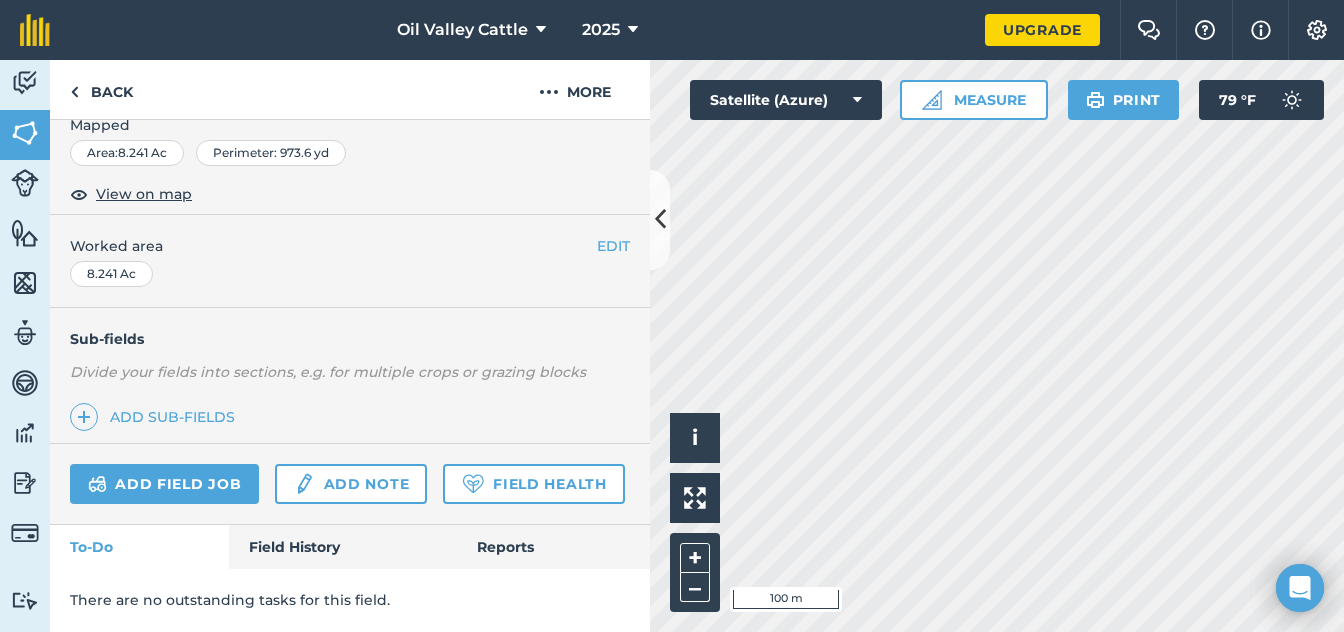 scroll, scrollTop: 363, scrollLeft: 0, axis: vertical 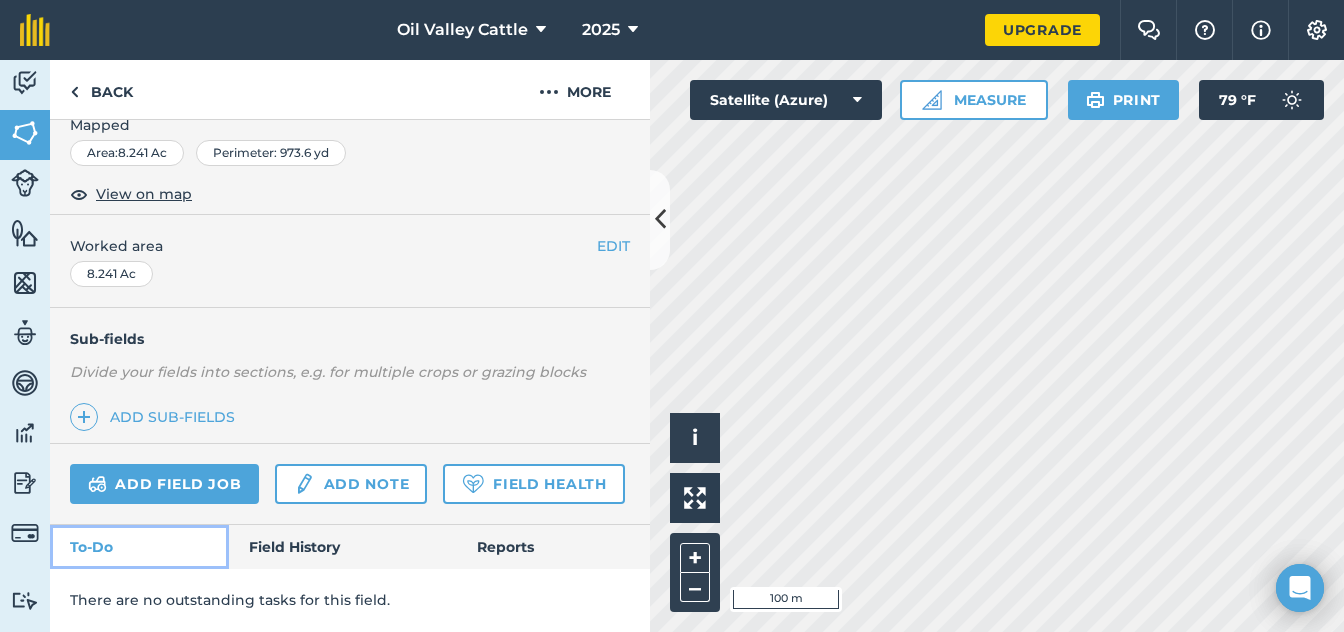 click on "To-Do" at bounding box center [139, 547] 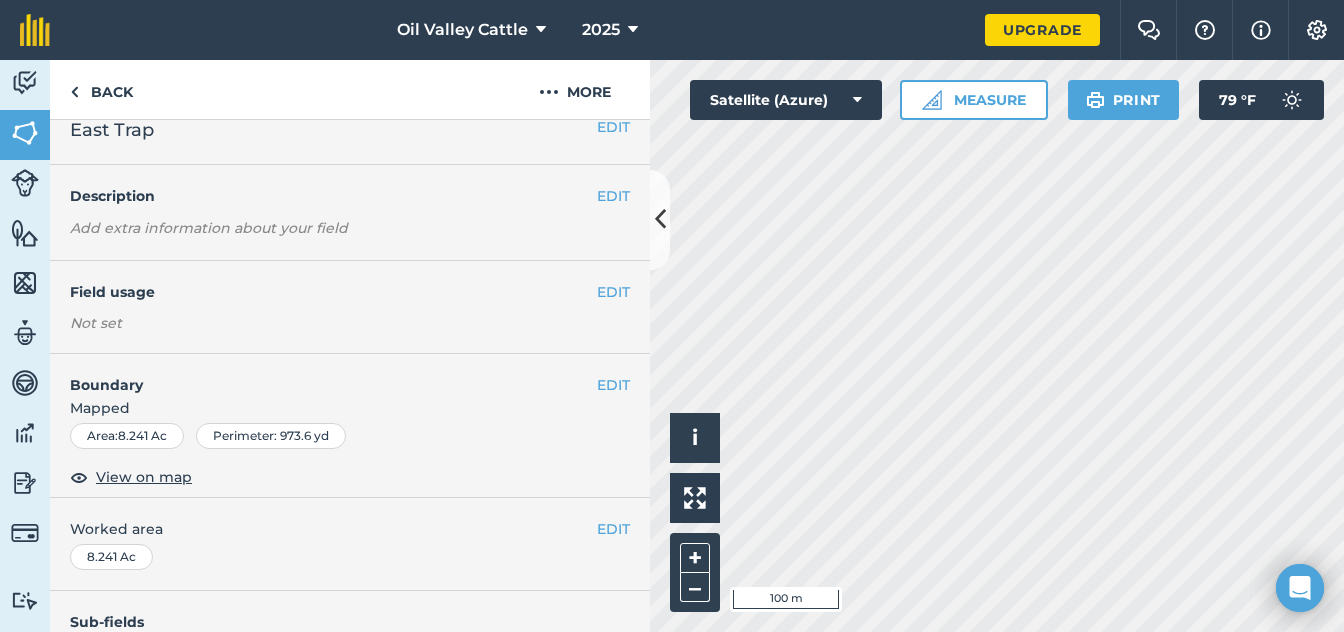 scroll, scrollTop: 0, scrollLeft: 0, axis: both 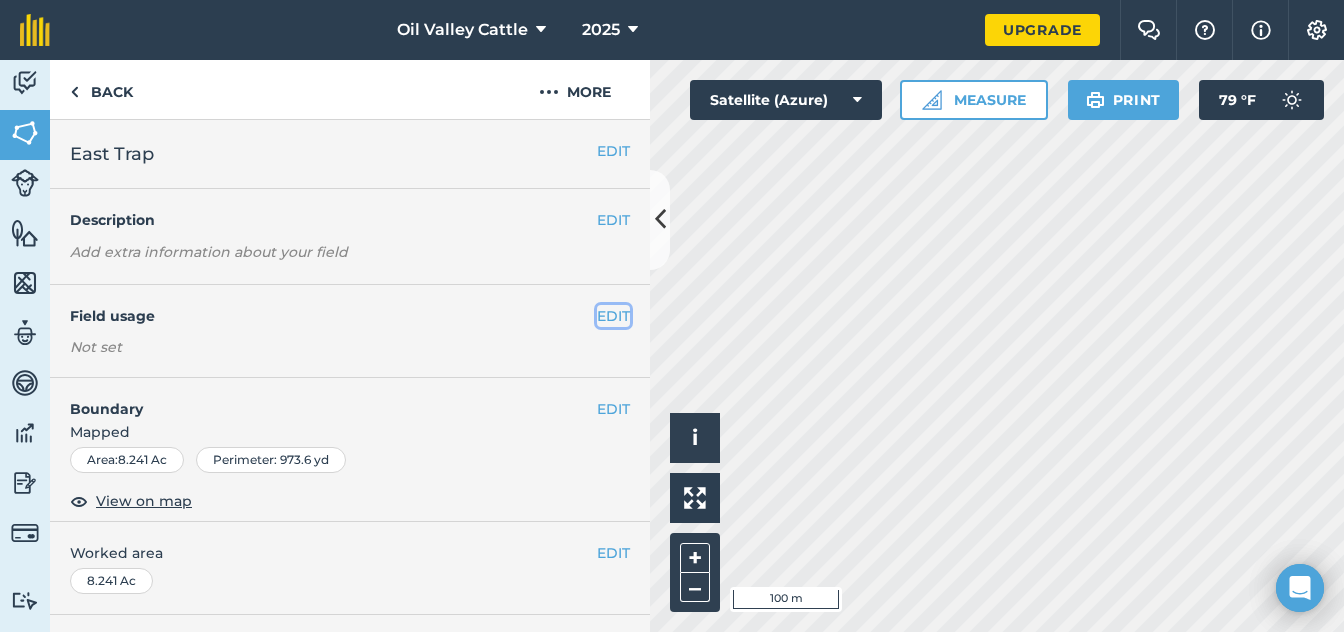 click on "EDIT" at bounding box center [613, 316] 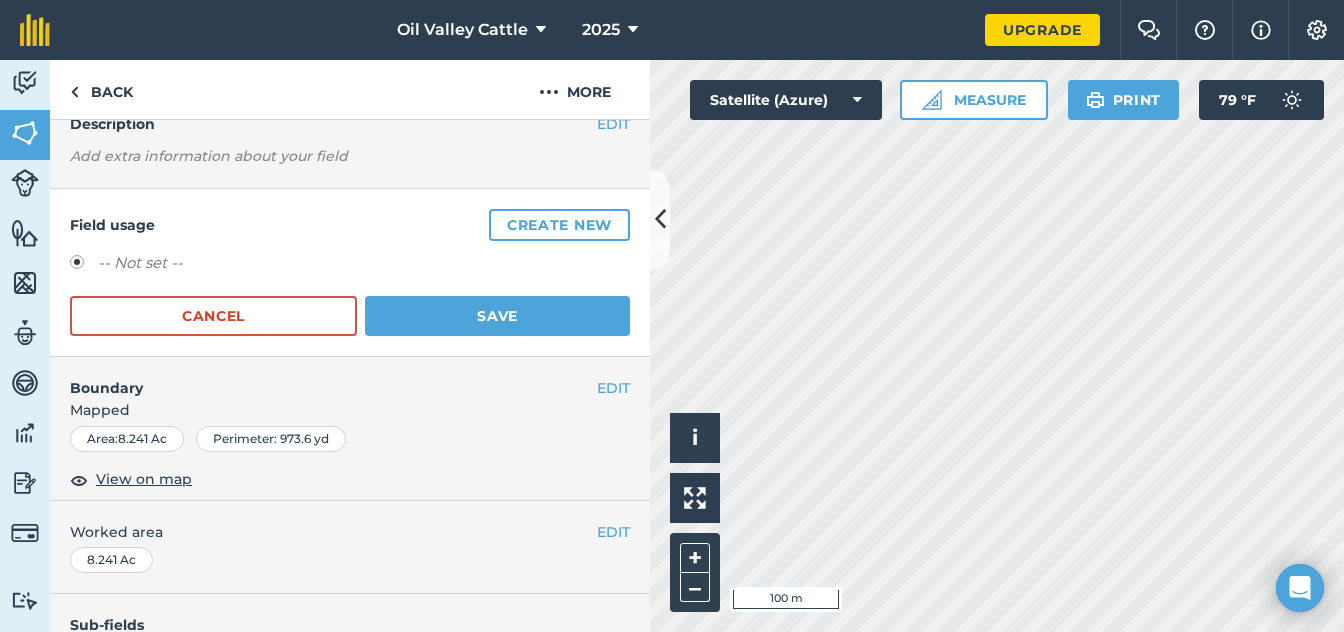 scroll, scrollTop: 67, scrollLeft: 0, axis: vertical 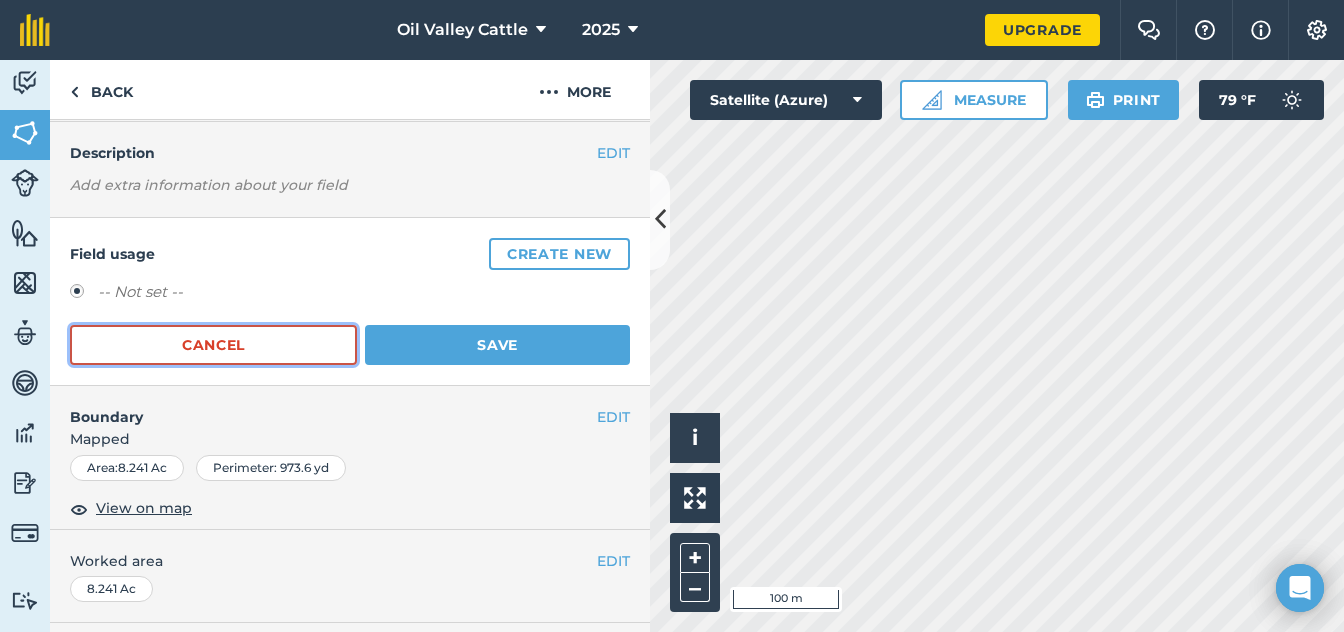 click on "Cancel" at bounding box center (213, 345) 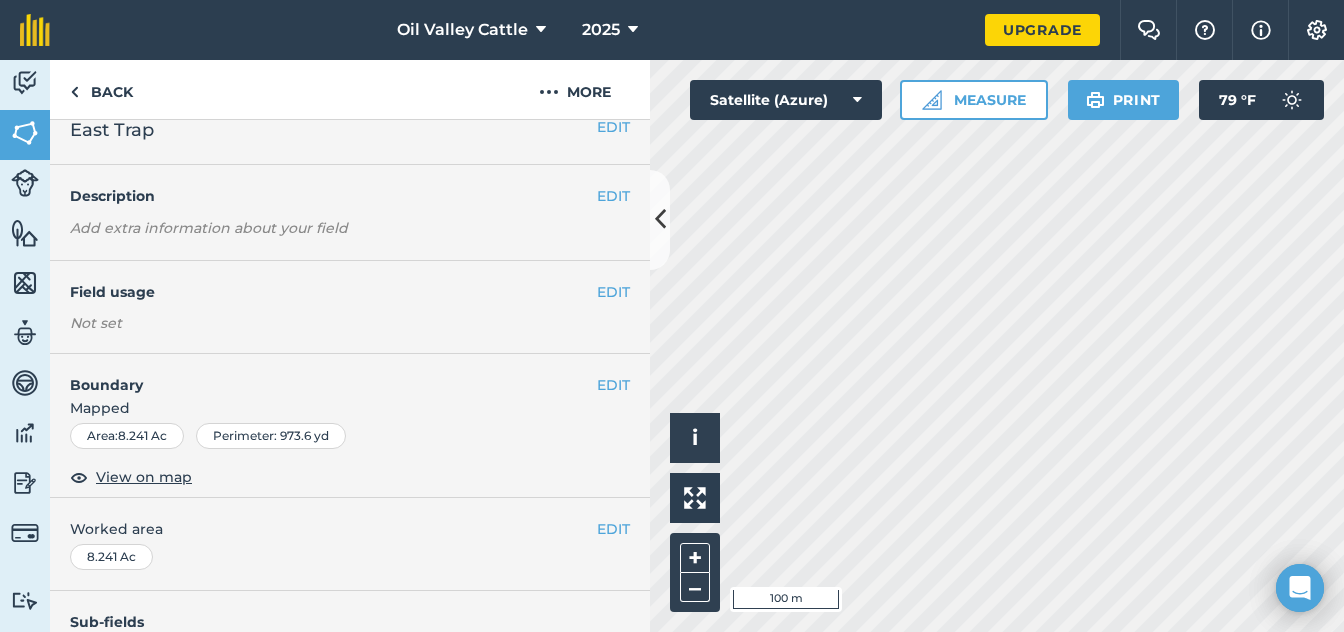 scroll, scrollTop: 0, scrollLeft: 0, axis: both 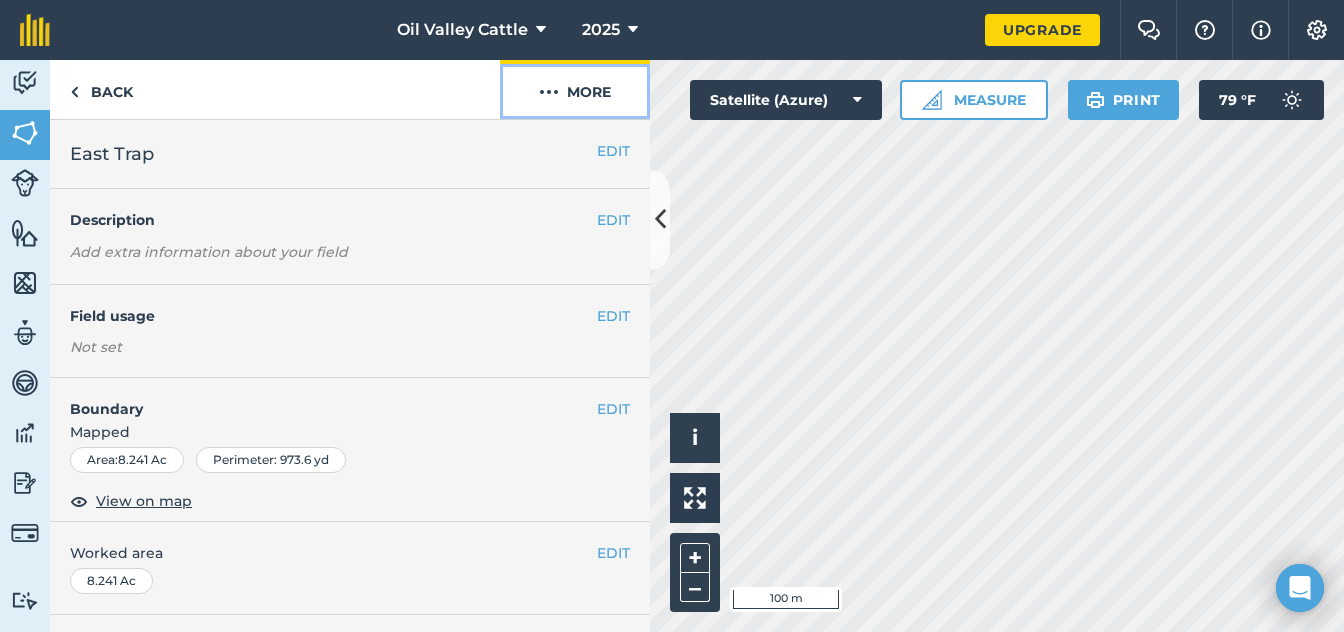 click at bounding box center (549, 92) 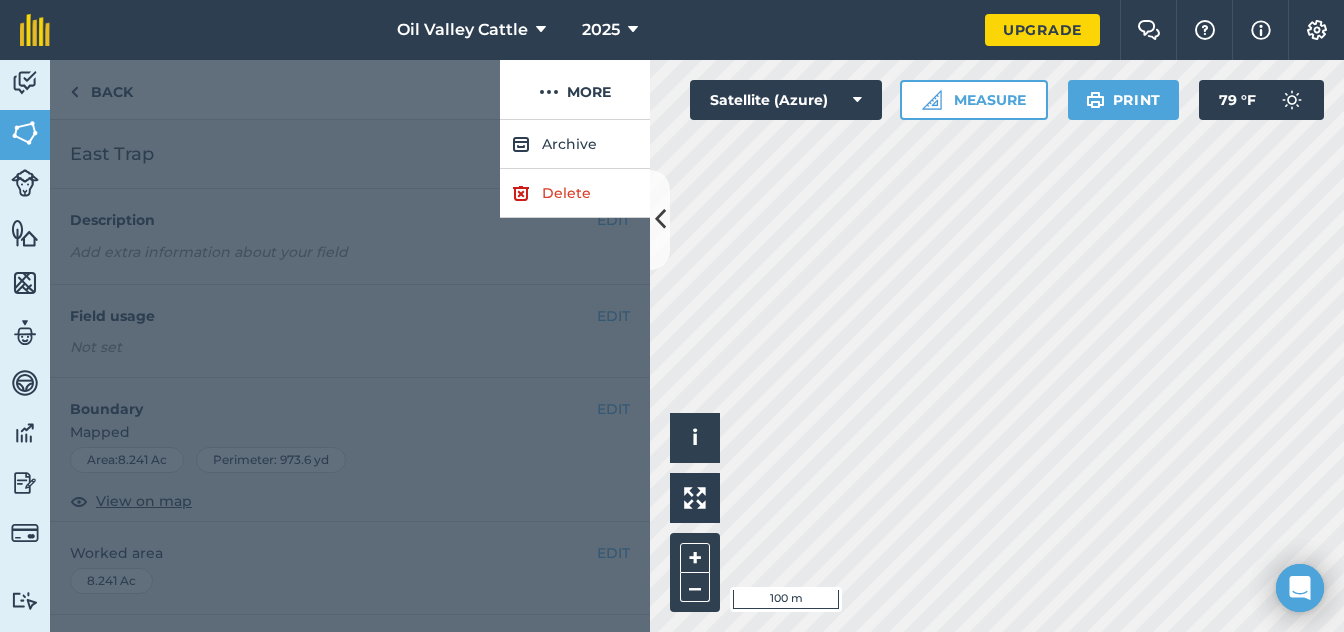 click at bounding box center [275, 90] 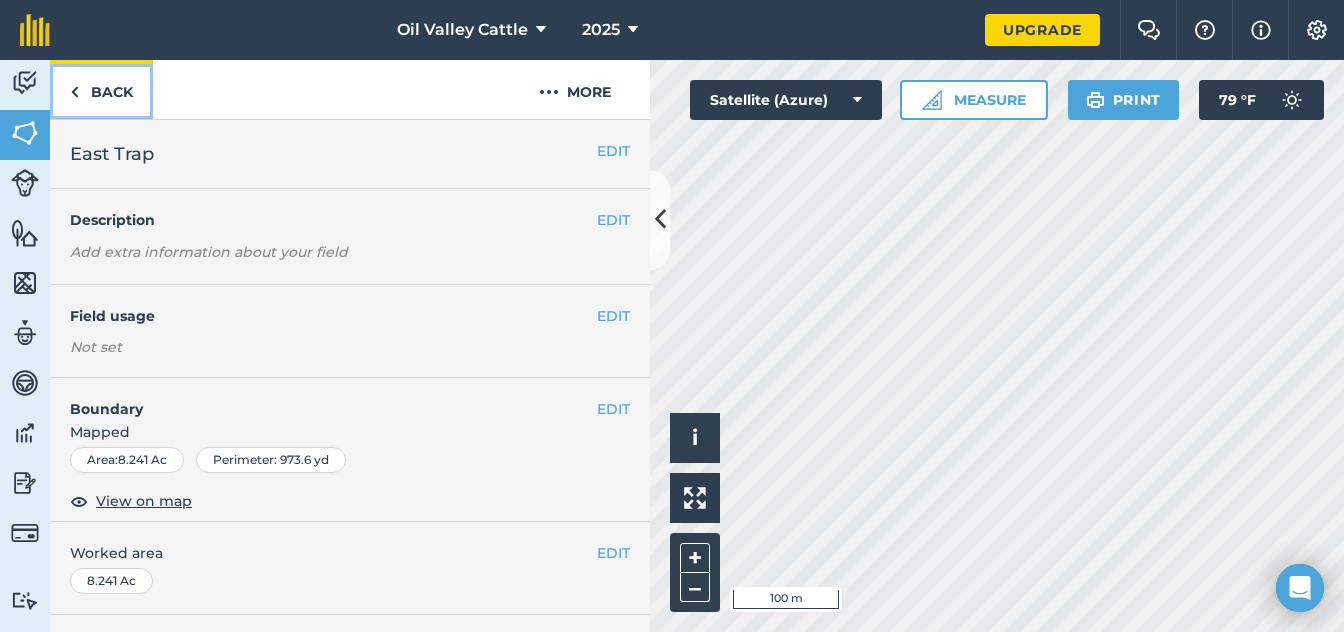 click on "Back" at bounding box center (101, 89) 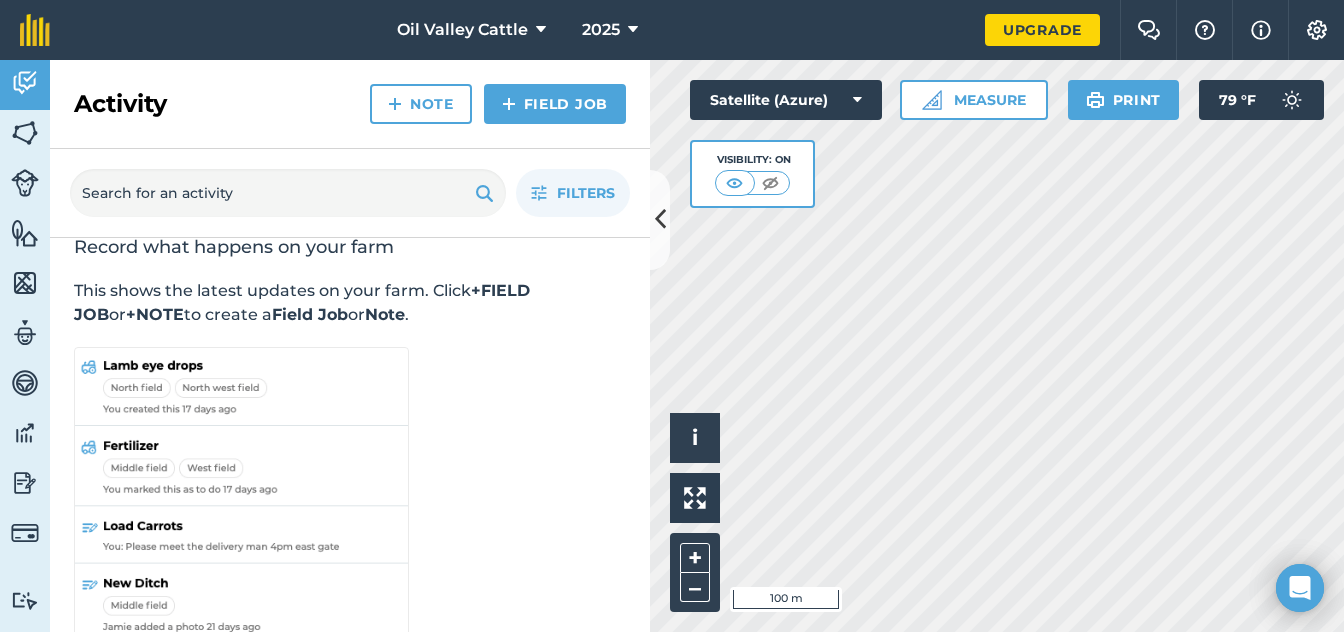 scroll, scrollTop: 0, scrollLeft: 0, axis: both 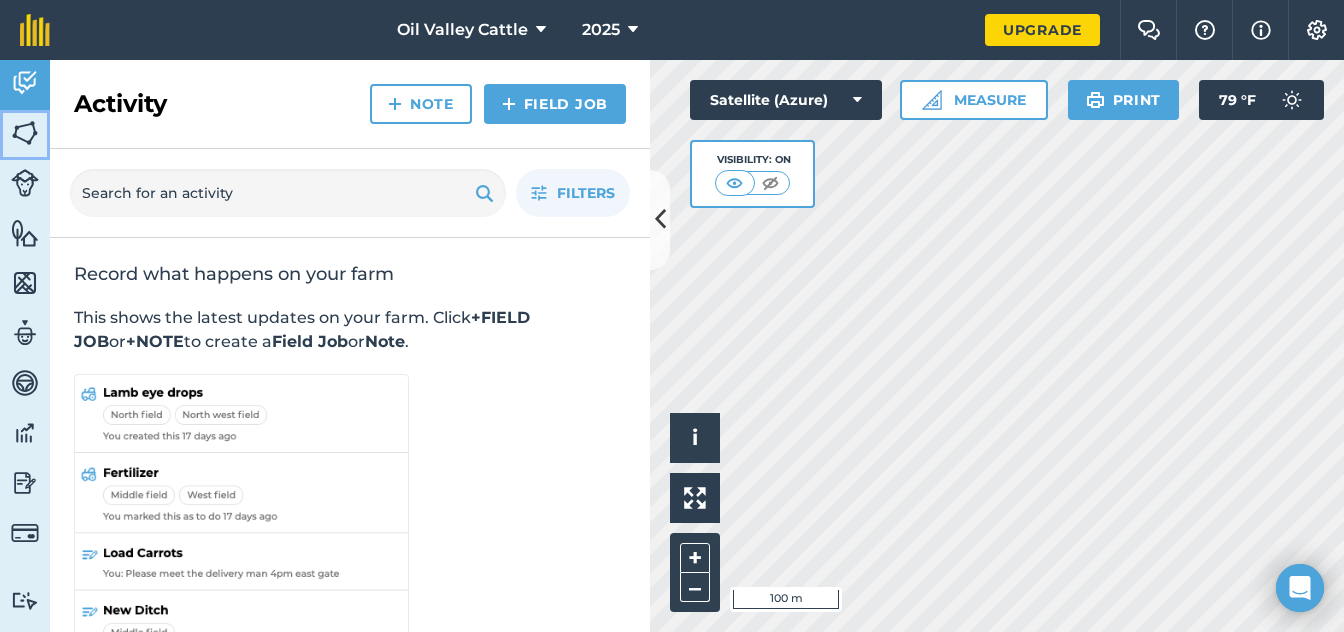 click at bounding box center [25, 133] 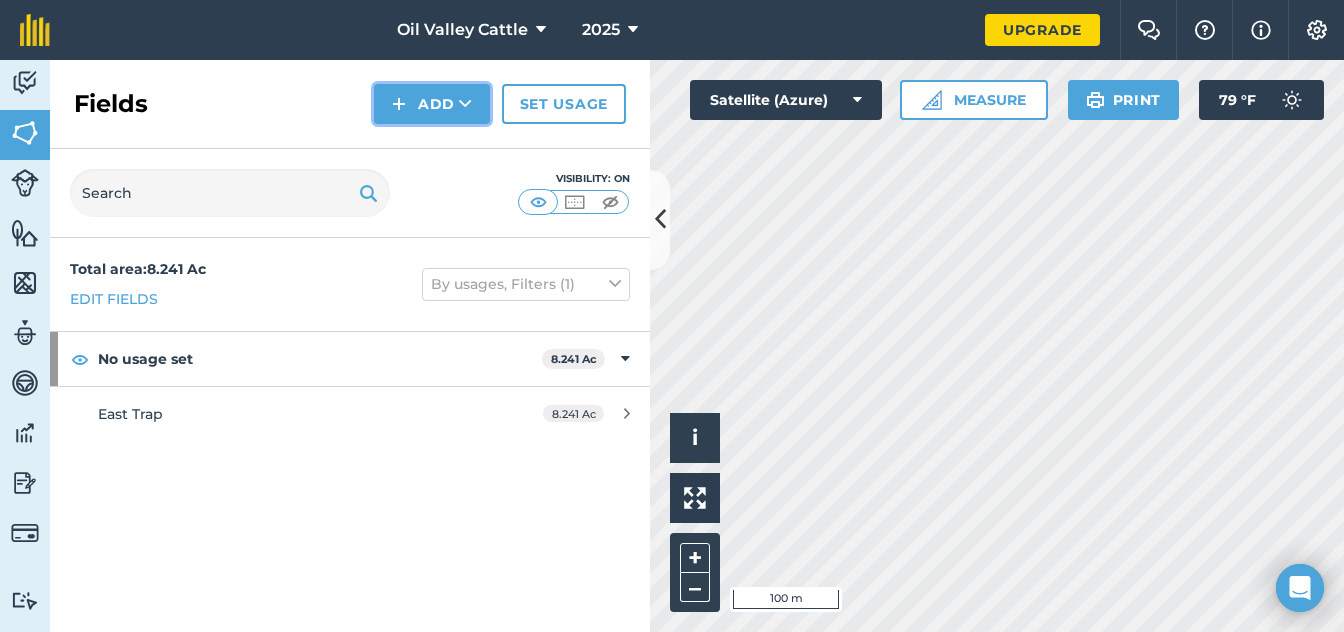 click at bounding box center (399, 104) 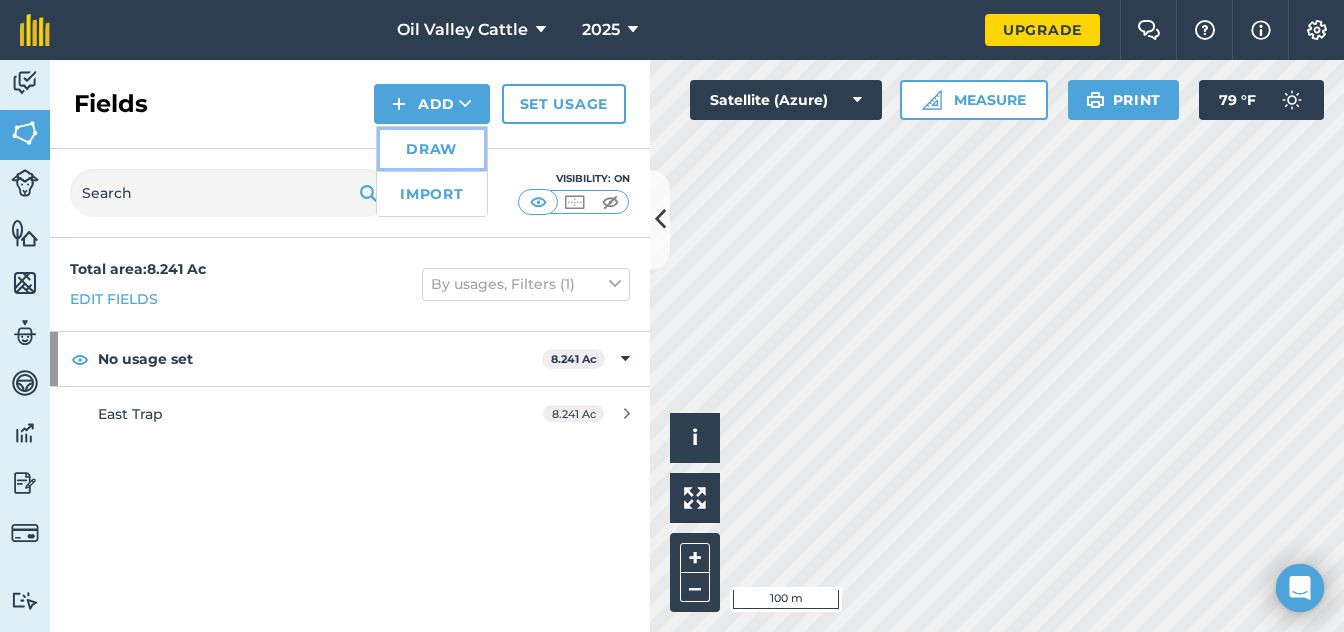 click on "Draw" at bounding box center [432, 149] 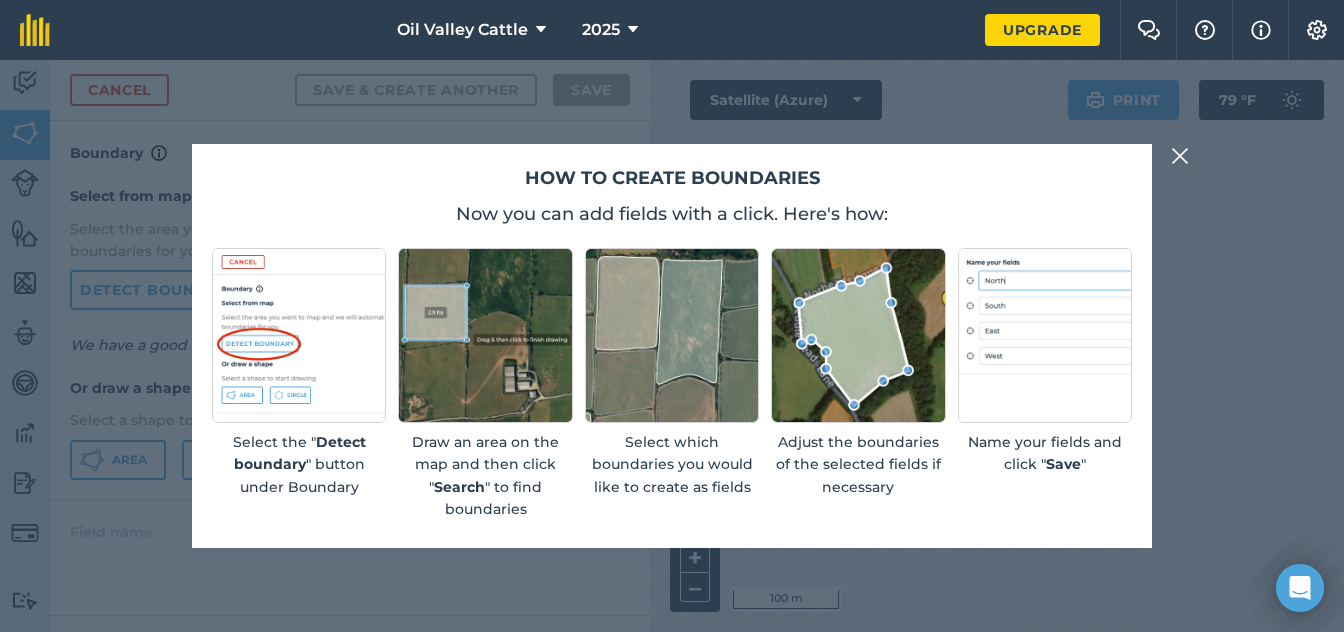 click at bounding box center [1180, 156] 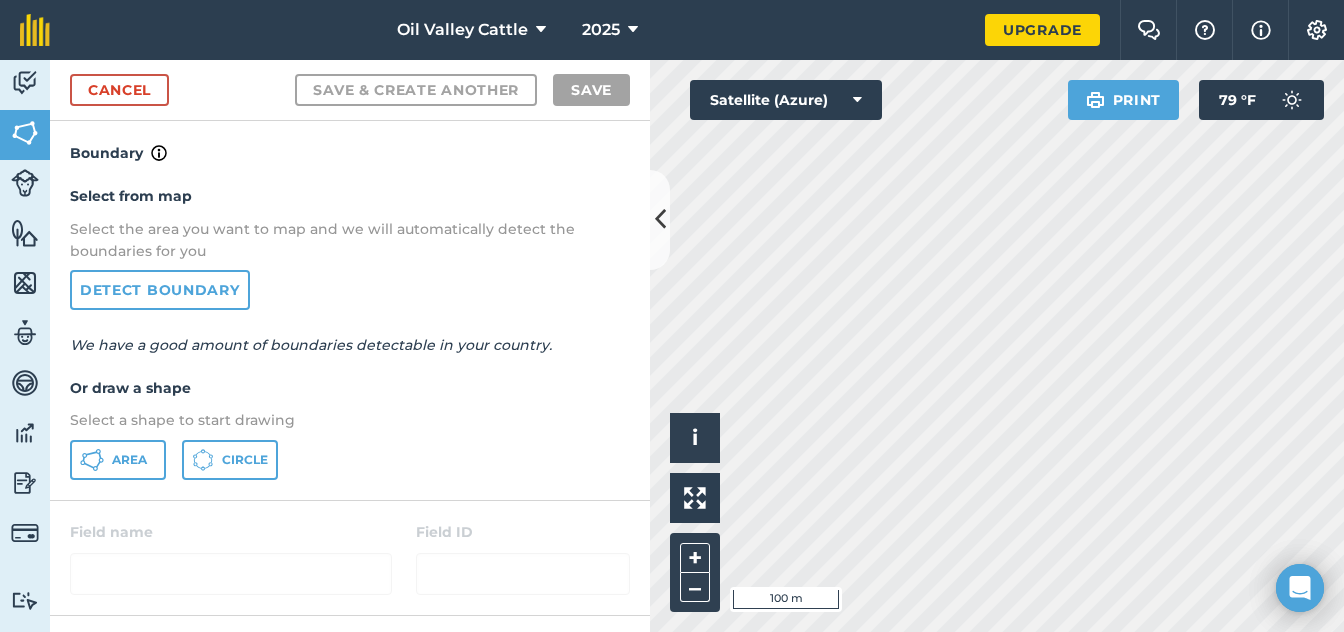 click on "Select a shape to start drawing" at bounding box center (350, 420) 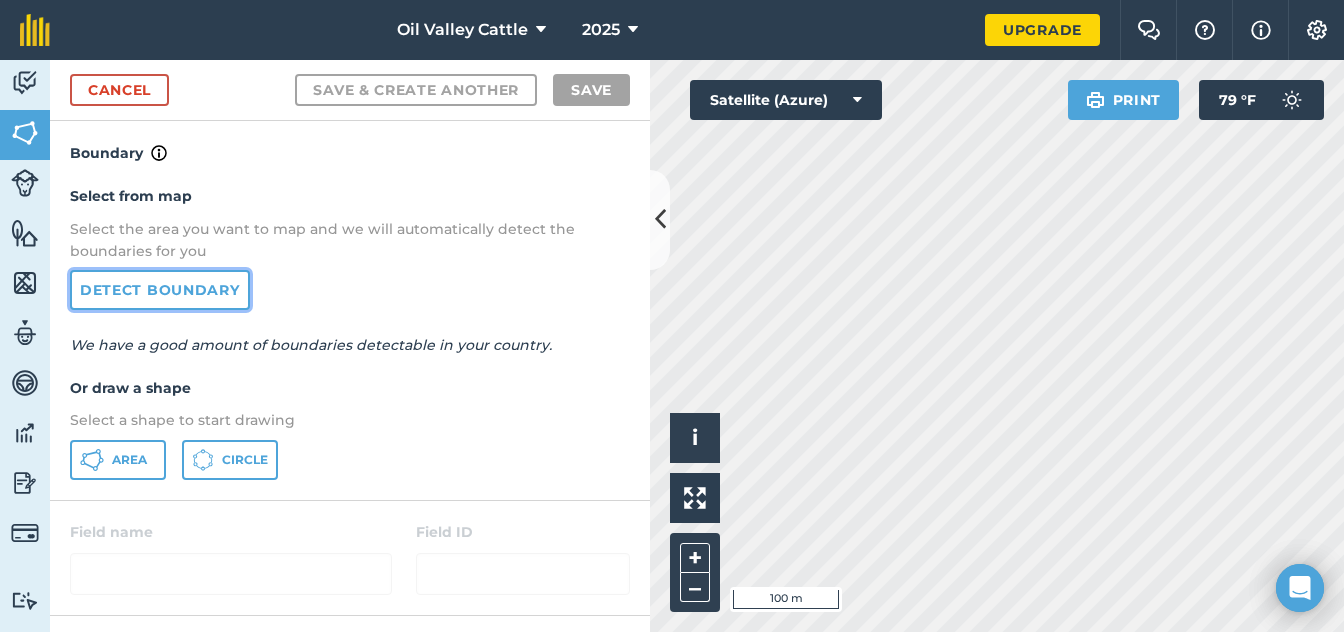 click on "Detect boundary" at bounding box center (160, 290) 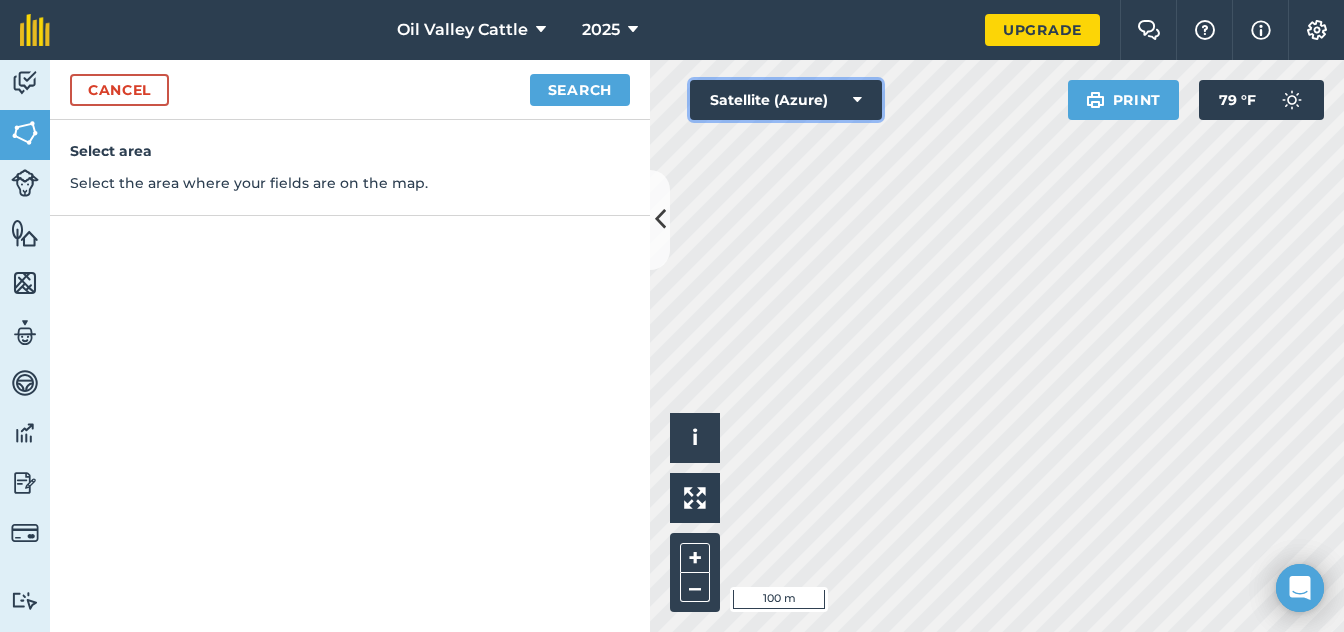 click on "Satellite (Azure)" at bounding box center [786, 100] 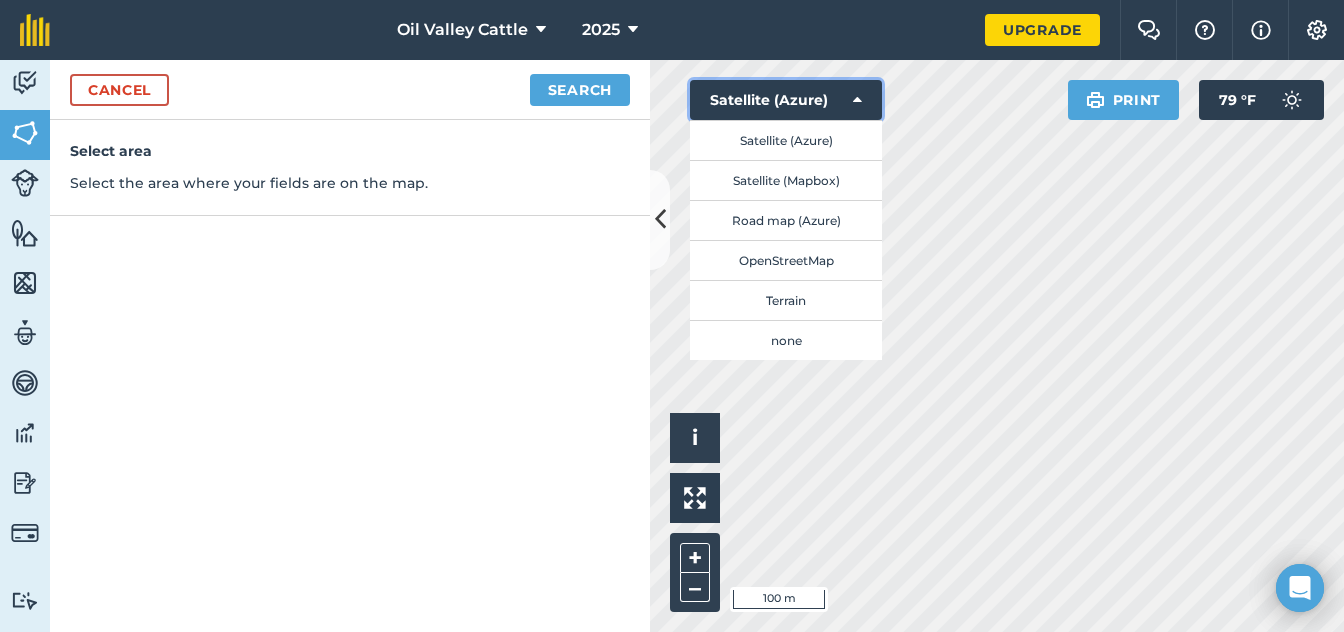 click on "Satellite (Azure)" at bounding box center (786, 100) 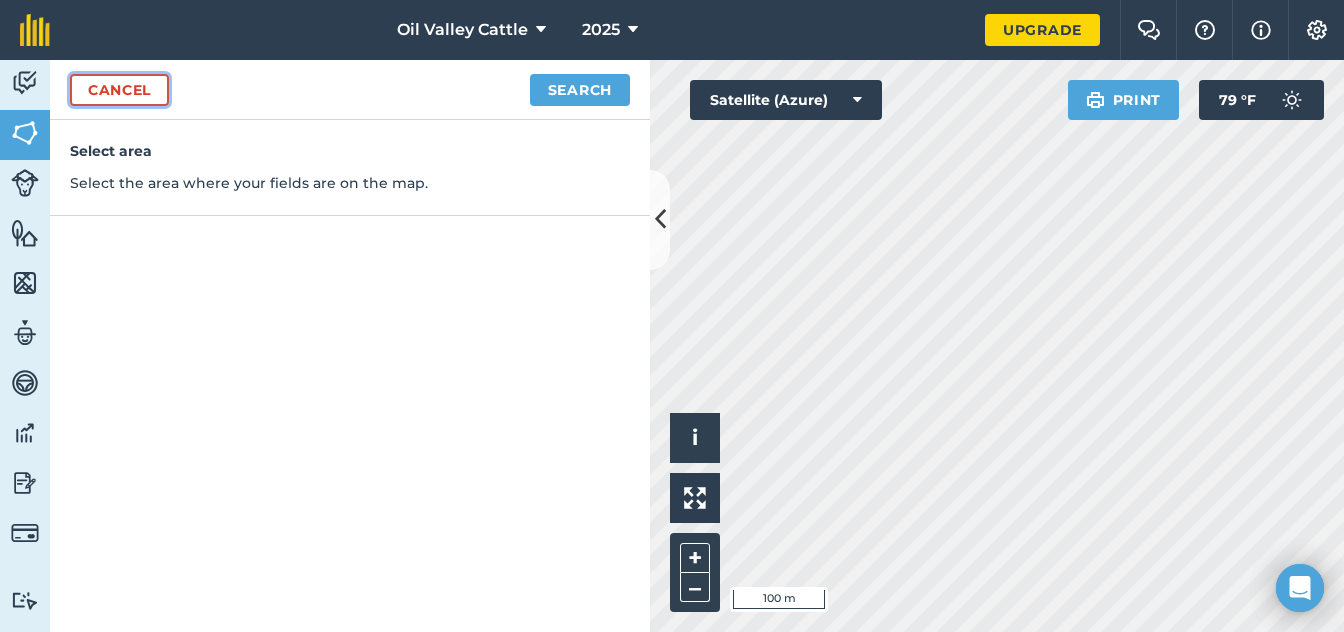 click on "Cancel" at bounding box center [119, 90] 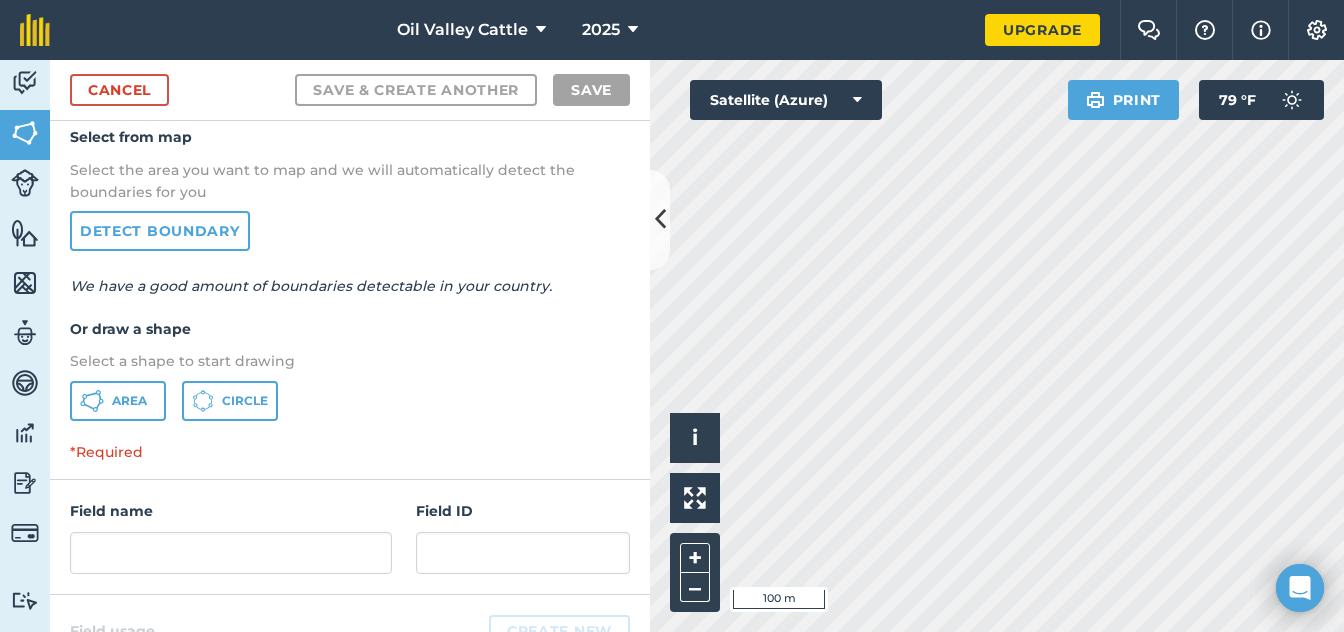 scroll, scrollTop: 0, scrollLeft: 0, axis: both 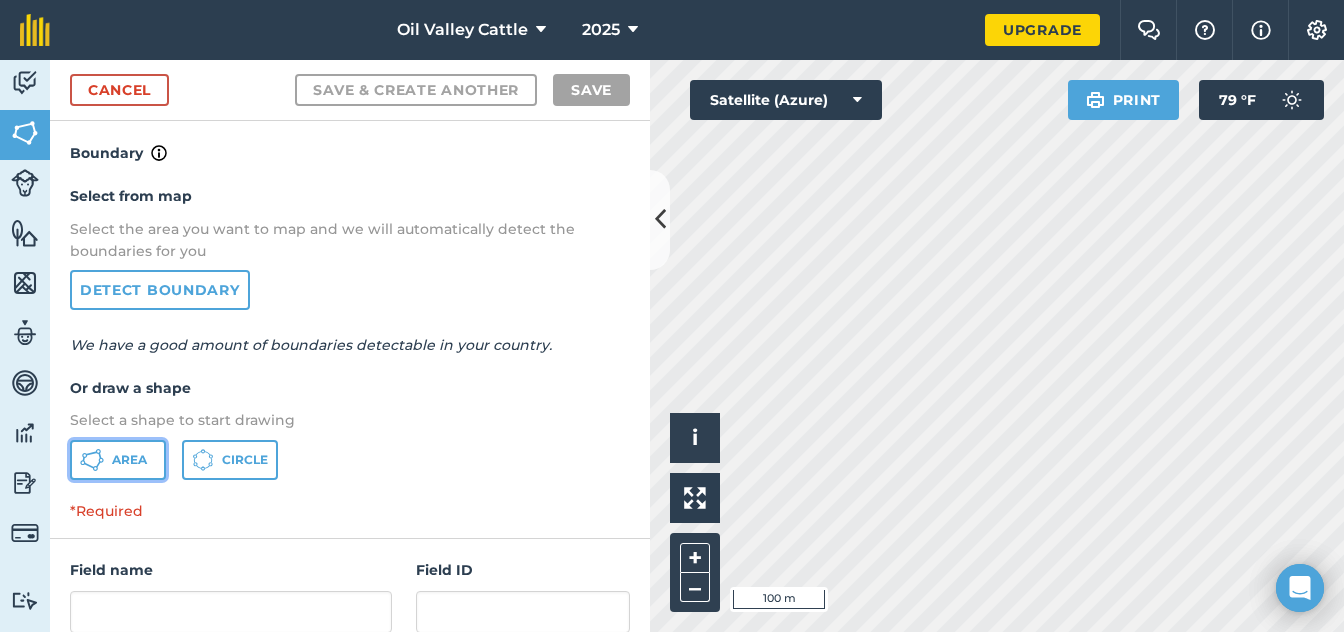 click on "Area" at bounding box center (118, 460) 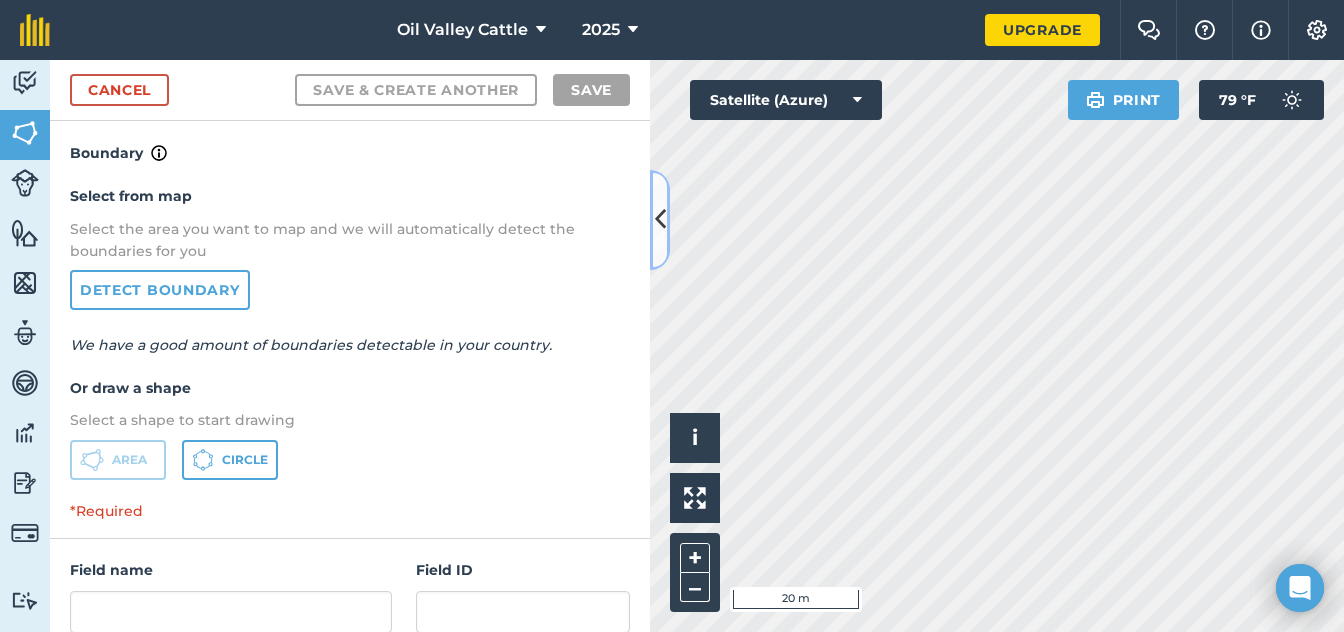 click at bounding box center [660, 219] 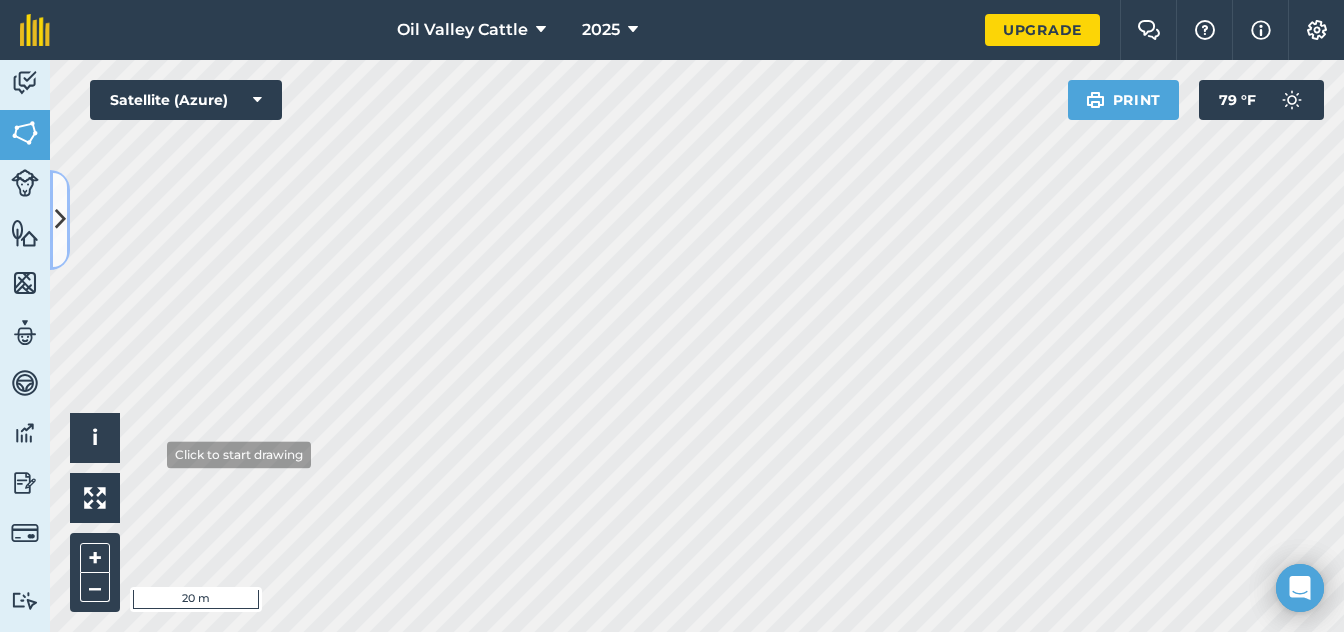 type 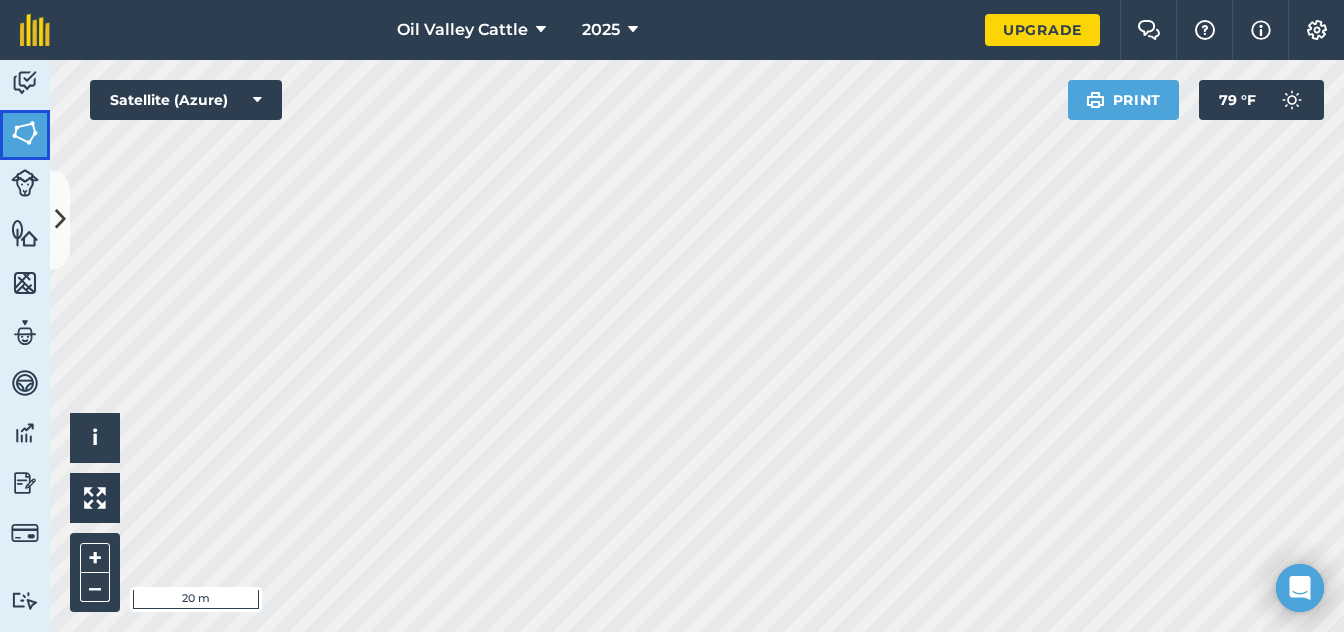 click at bounding box center (25, 133) 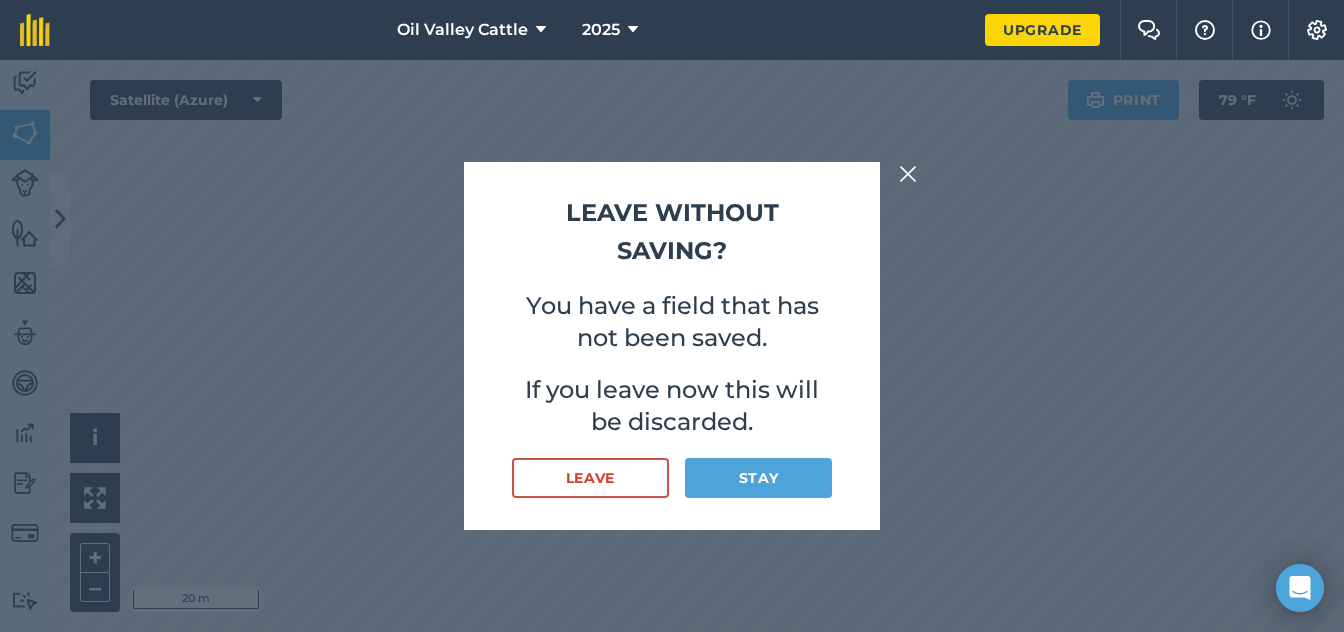 click at bounding box center (908, 174) 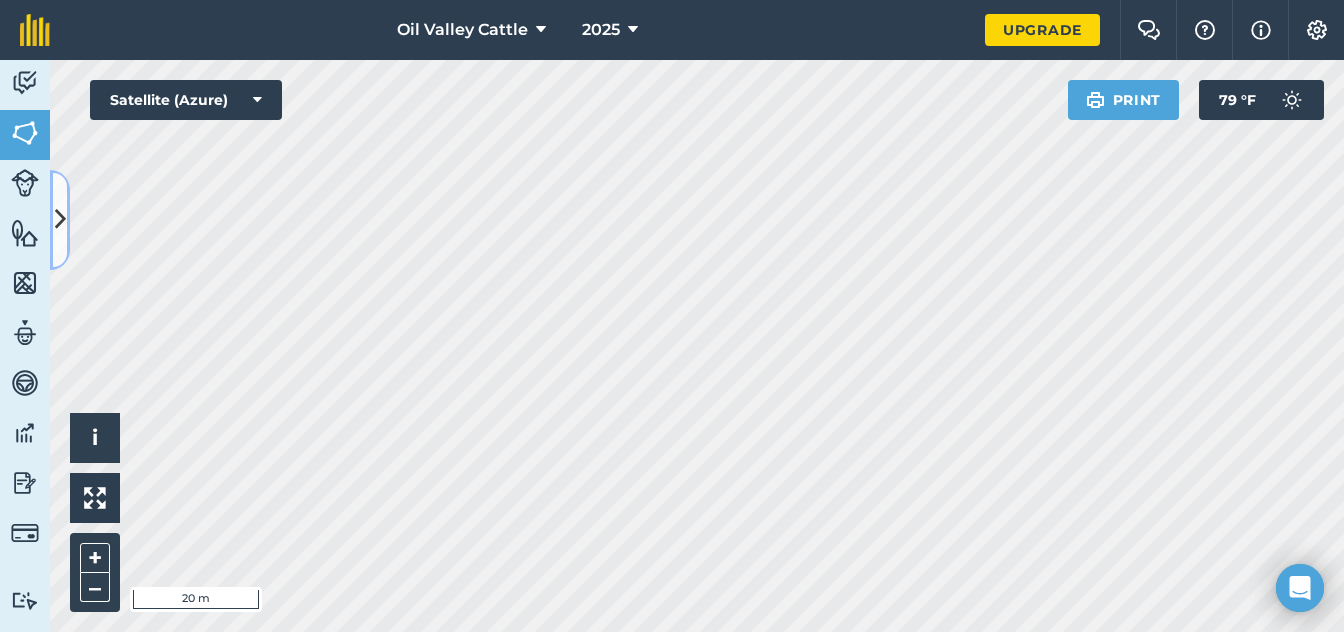 click at bounding box center (60, 220) 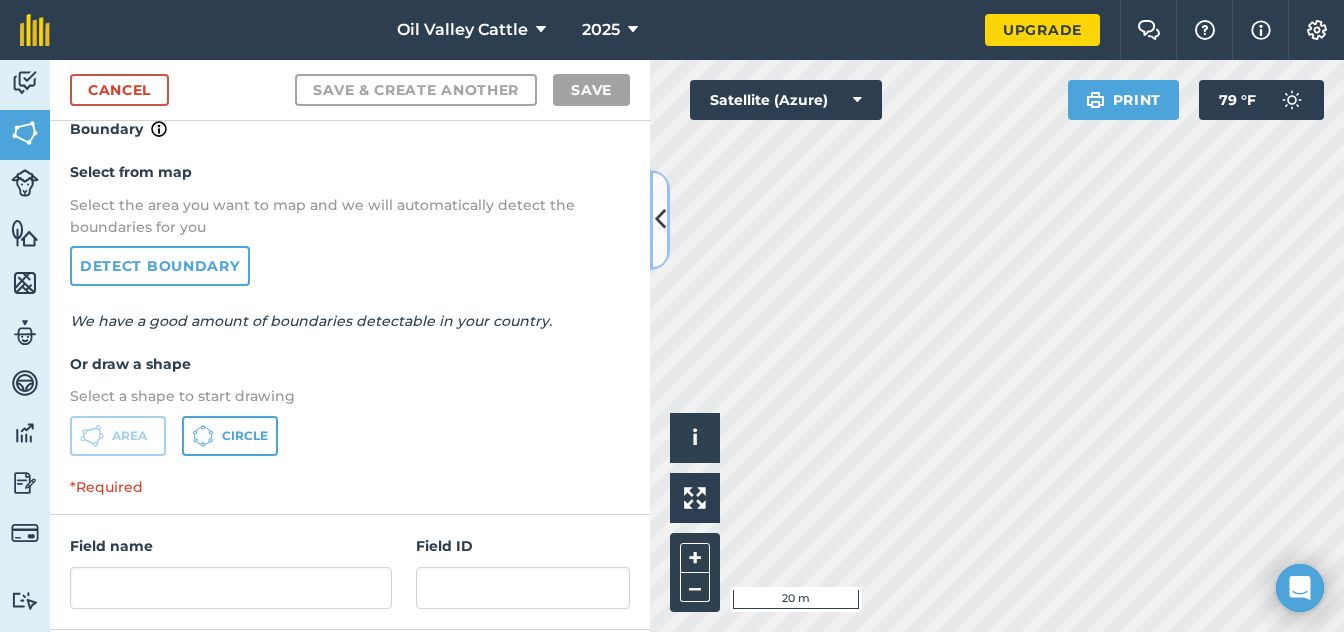 scroll, scrollTop: 0, scrollLeft: 0, axis: both 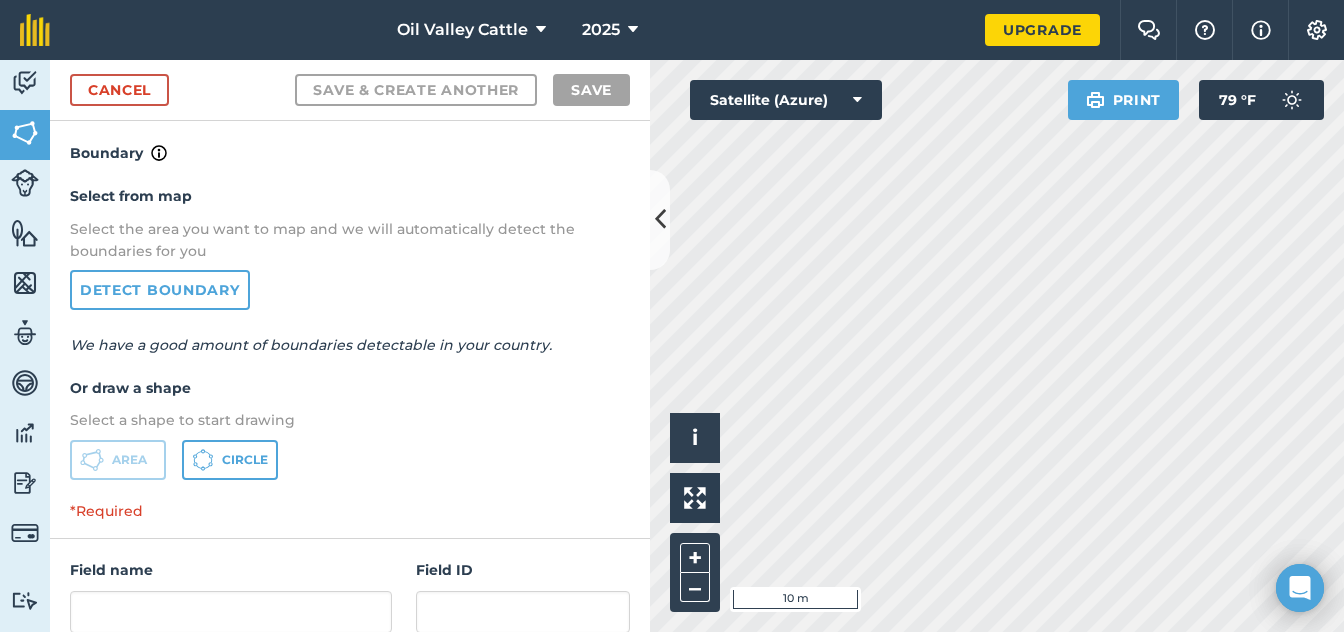click on "Activity Fields Livestock Features Maps Team Vehicles Data Reporting Billing Tutorials Tutorials Cancel Save & Create Another Save Boundary   Select from map Select the area you want to map and we will automatically detect the boundaries for you Detect boundary We have a good amount of boundaries detectable in your country. Or draw a shape Select a shape to start drawing Area Circle *Required Field name Field ID Field usage   Create new -- Not set -- You don't have any usages yet Click on  CREATE NEW  to set your usages (e.g. Barley, Oats, Wheat, Pasture) Click to start drawing i © 2025 TomTom, Microsoft 10 m + – Satellite (Azure) Print 79   ° F" at bounding box center [672, 346] 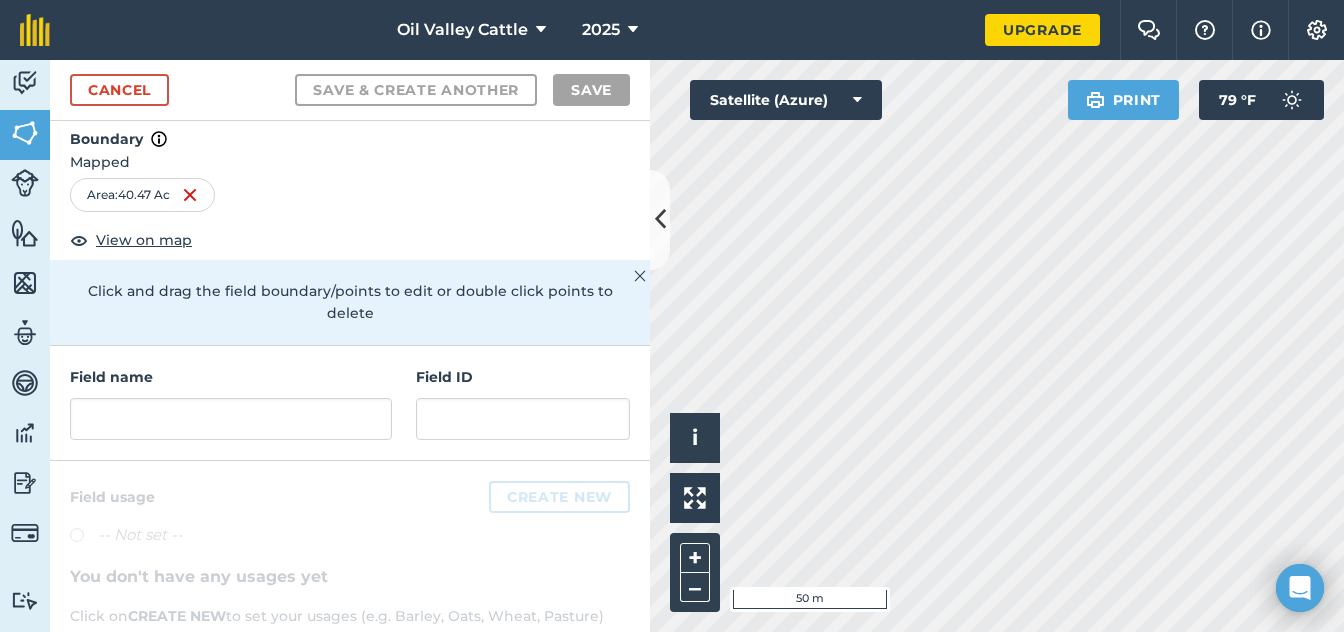 scroll, scrollTop: 0, scrollLeft: 0, axis: both 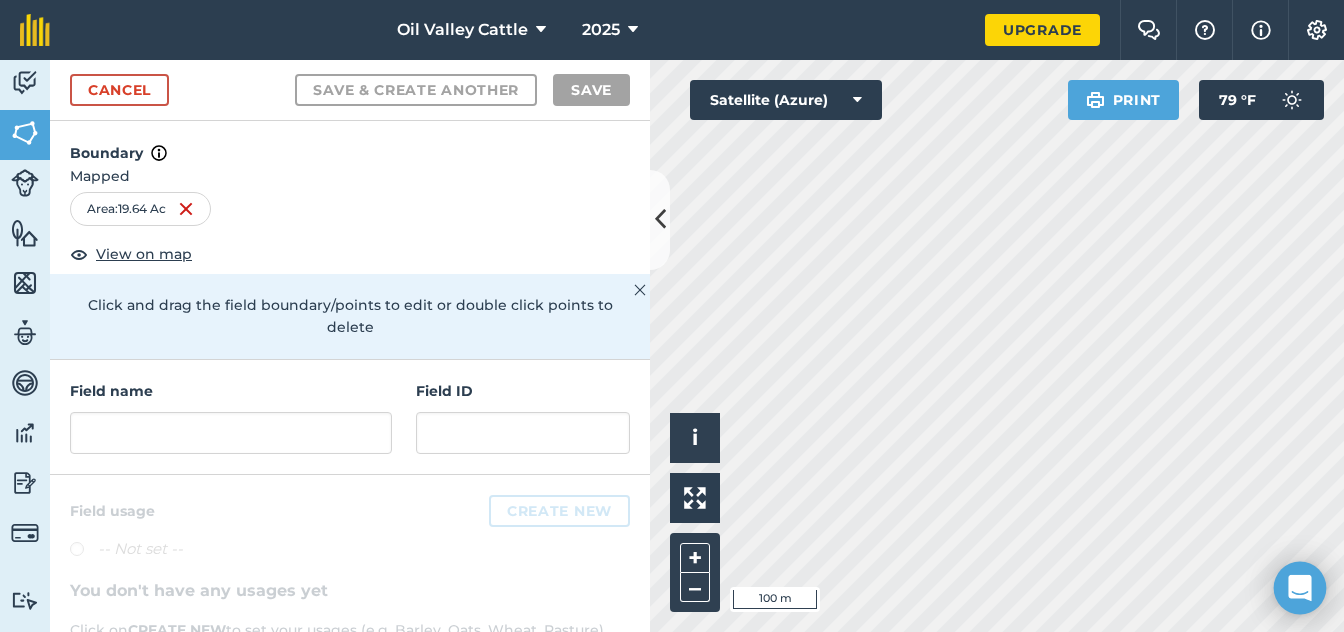 click 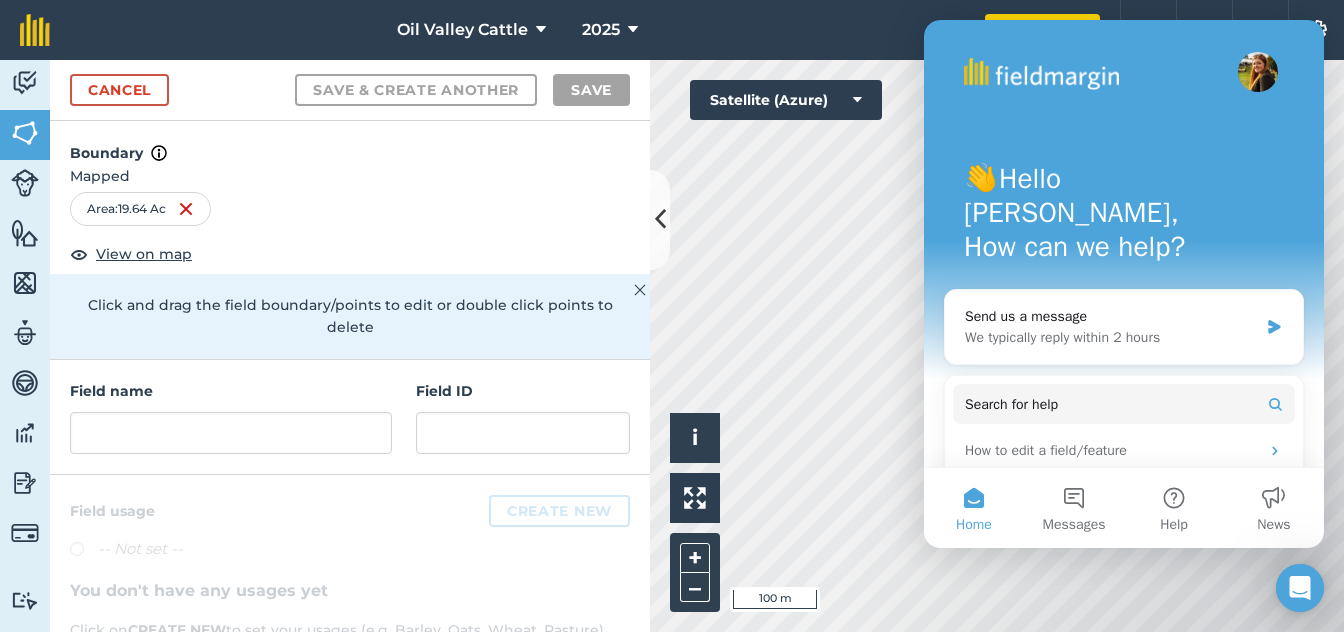 scroll, scrollTop: 0, scrollLeft: 0, axis: both 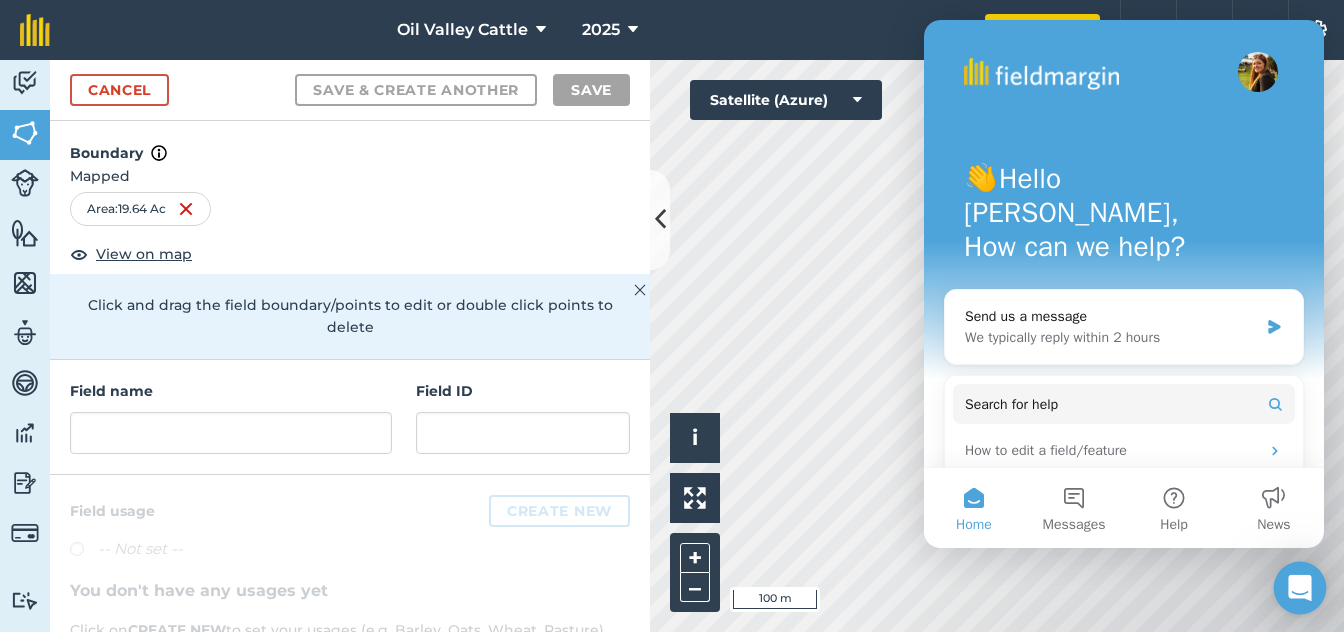 click 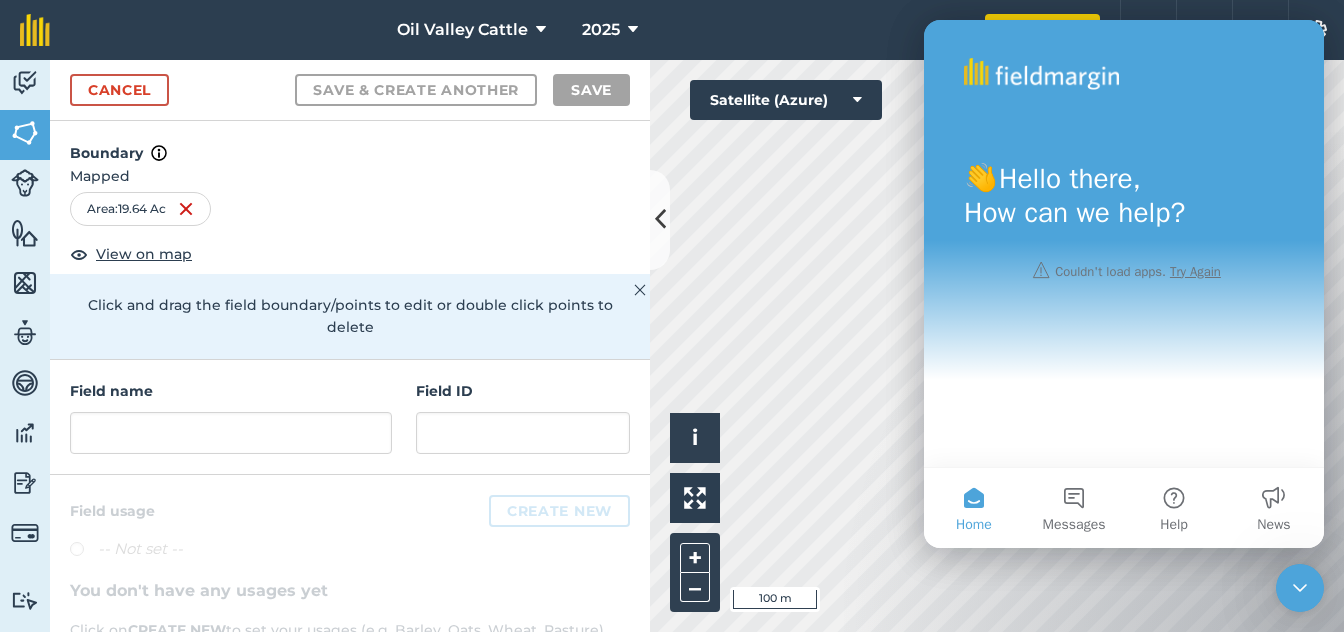 scroll, scrollTop: 0, scrollLeft: 0, axis: both 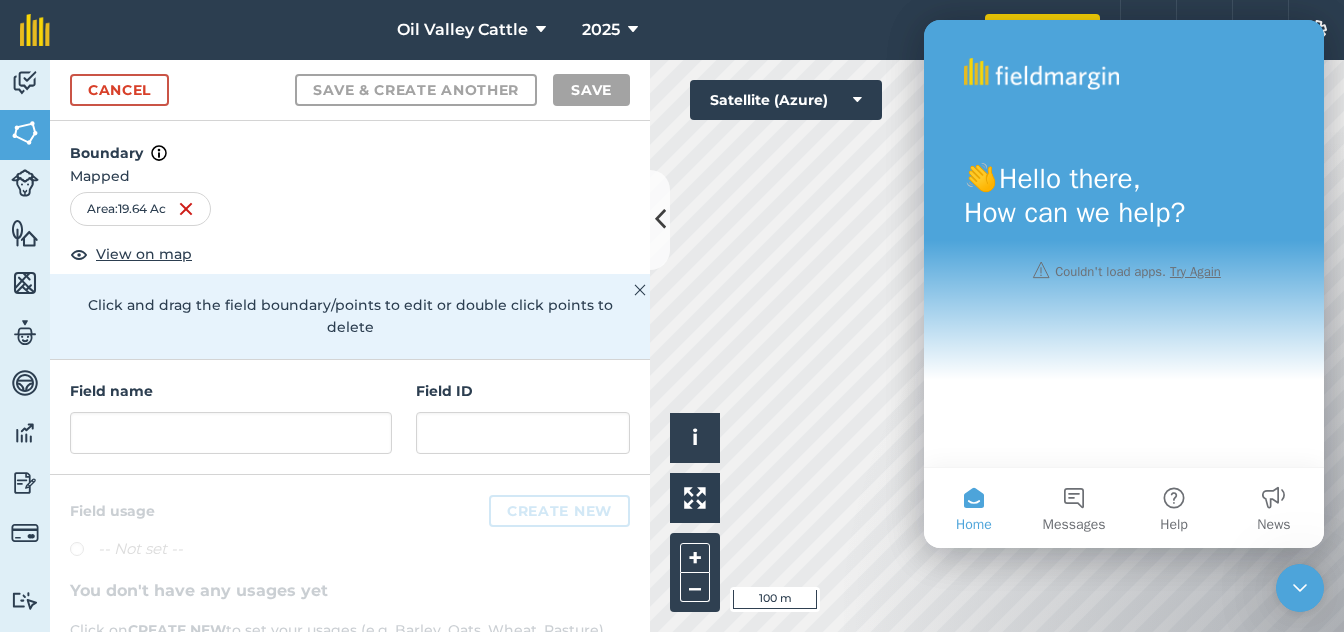 click 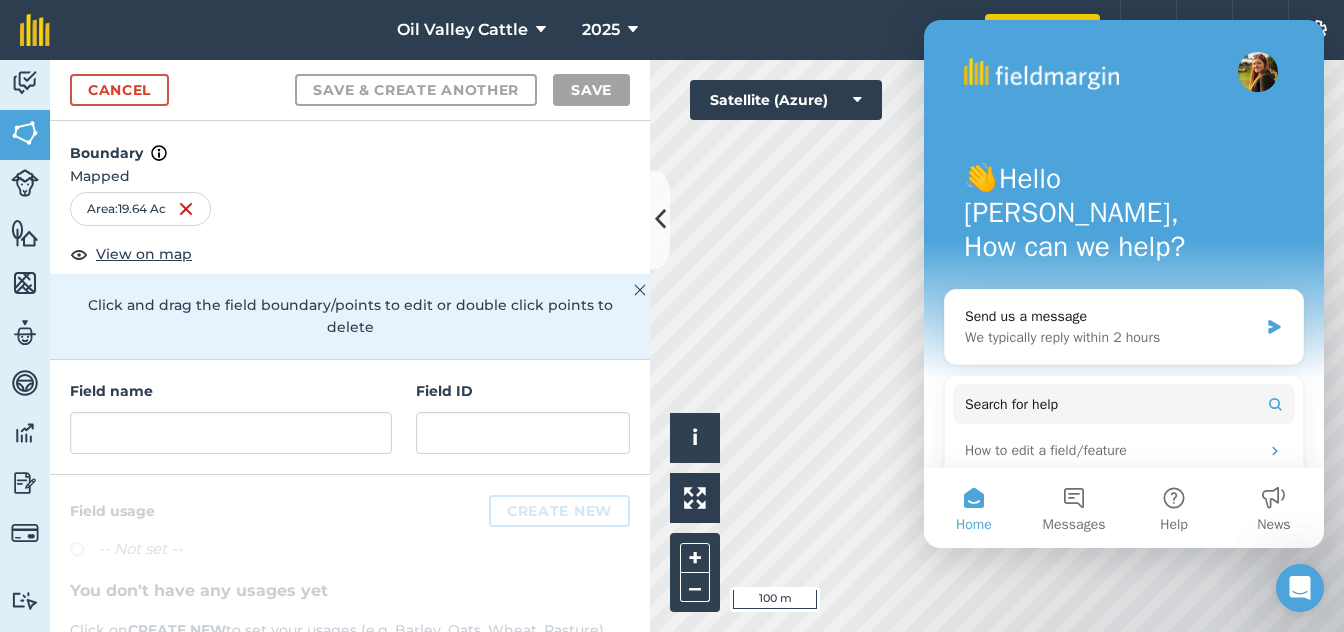 scroll, scrollTop: 0, scrollLeft: 0, axis: both 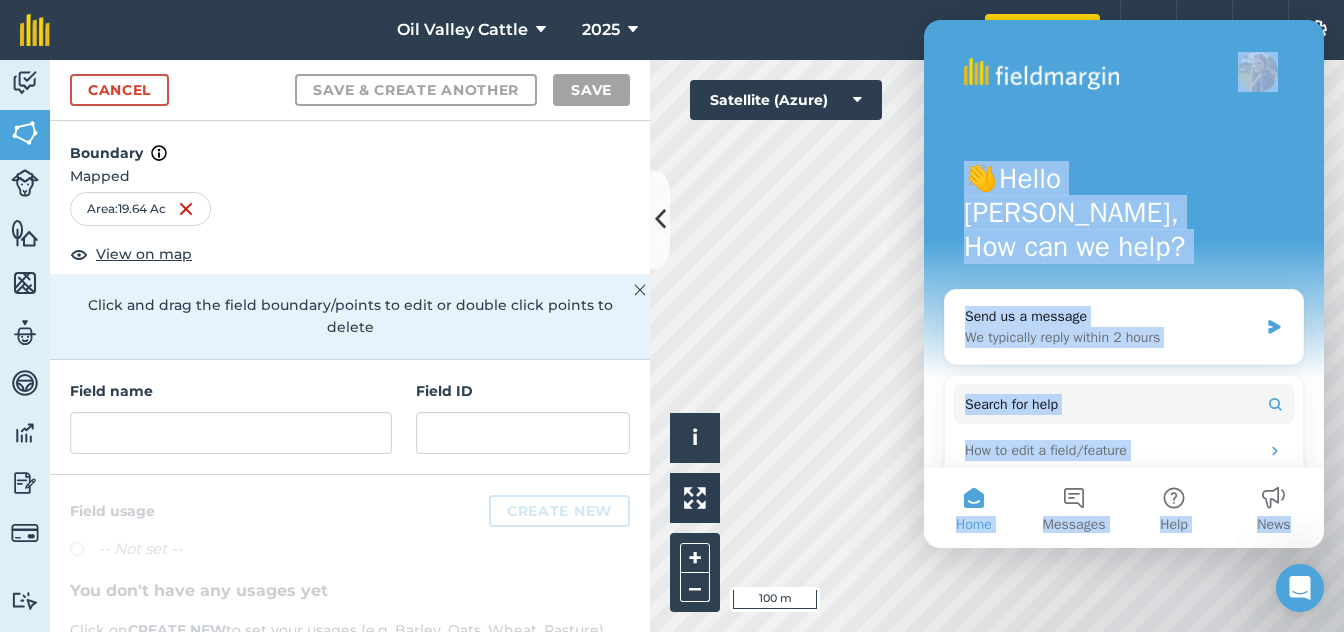 drag, startPoint x: 1199, startPoint y: 56, endPoint x: 1351, endPoint y: 513, distance: 481.615 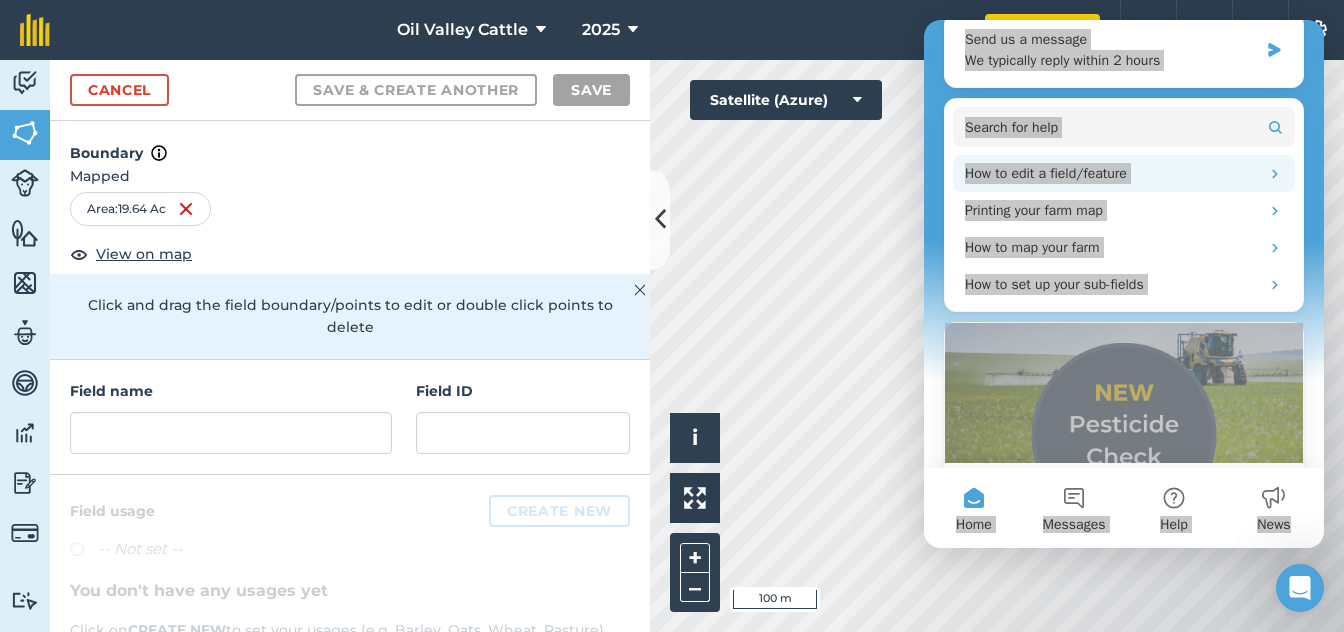 scroll, scrollTop: 362, scrollLeft: 0, axis: vertical 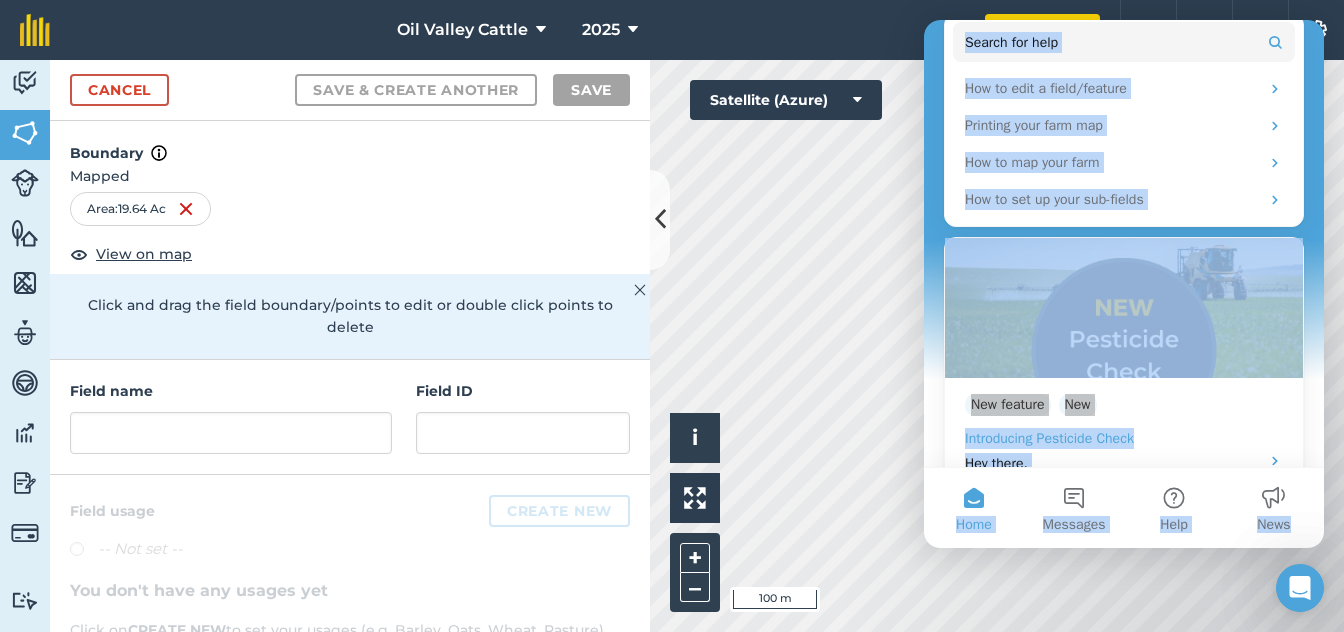 click at bounding box center [1275, 451] 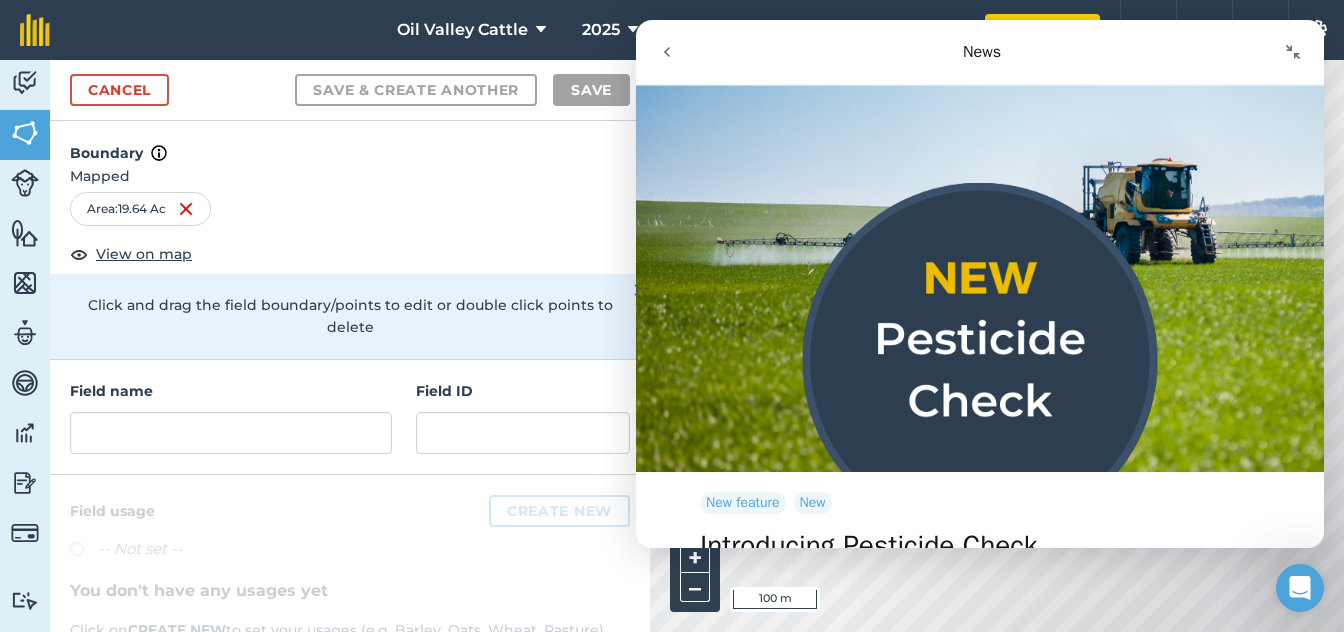 click 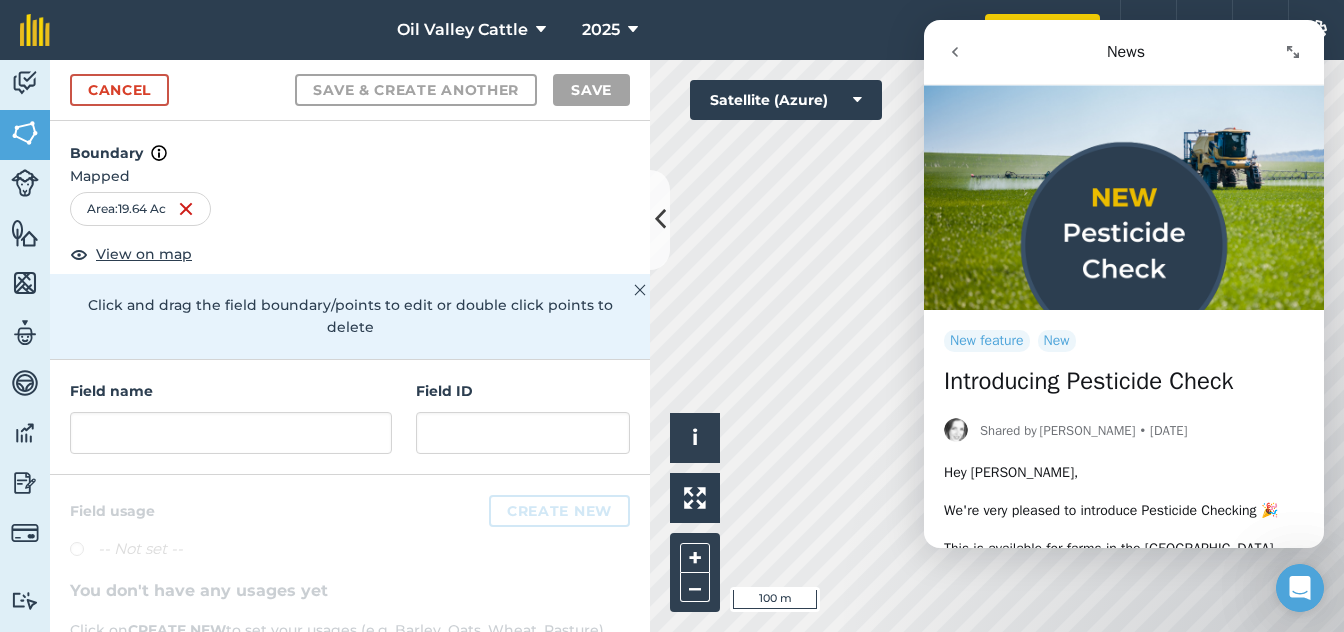 click 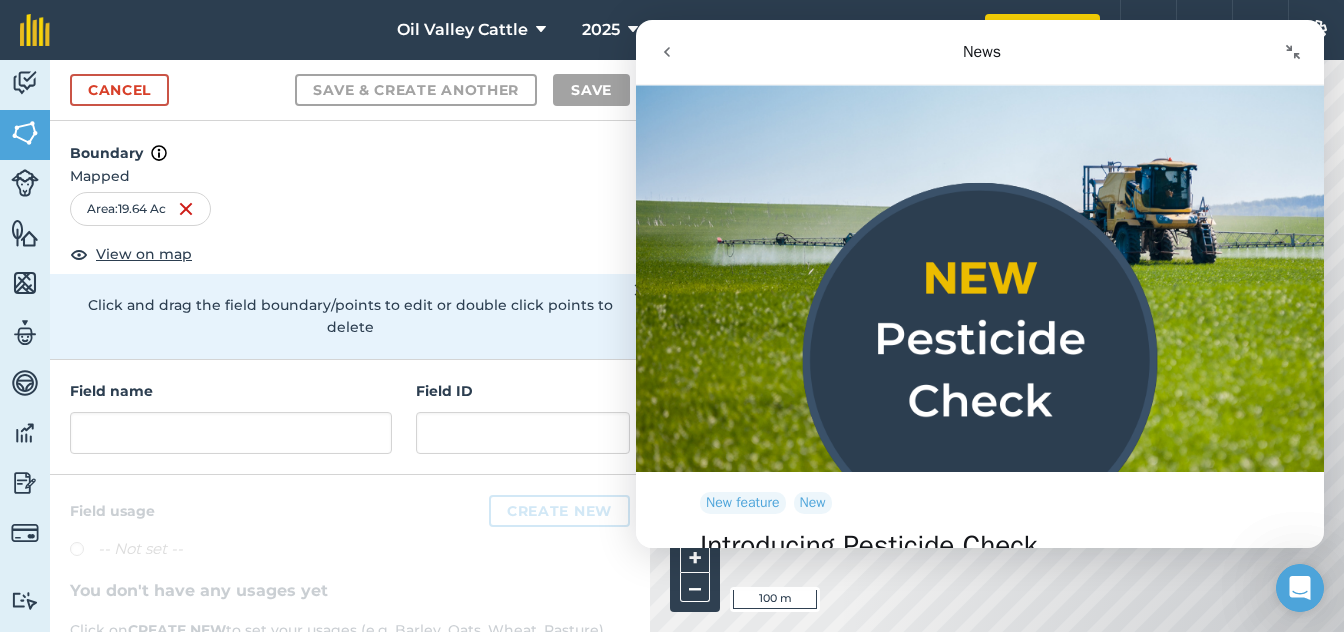 click 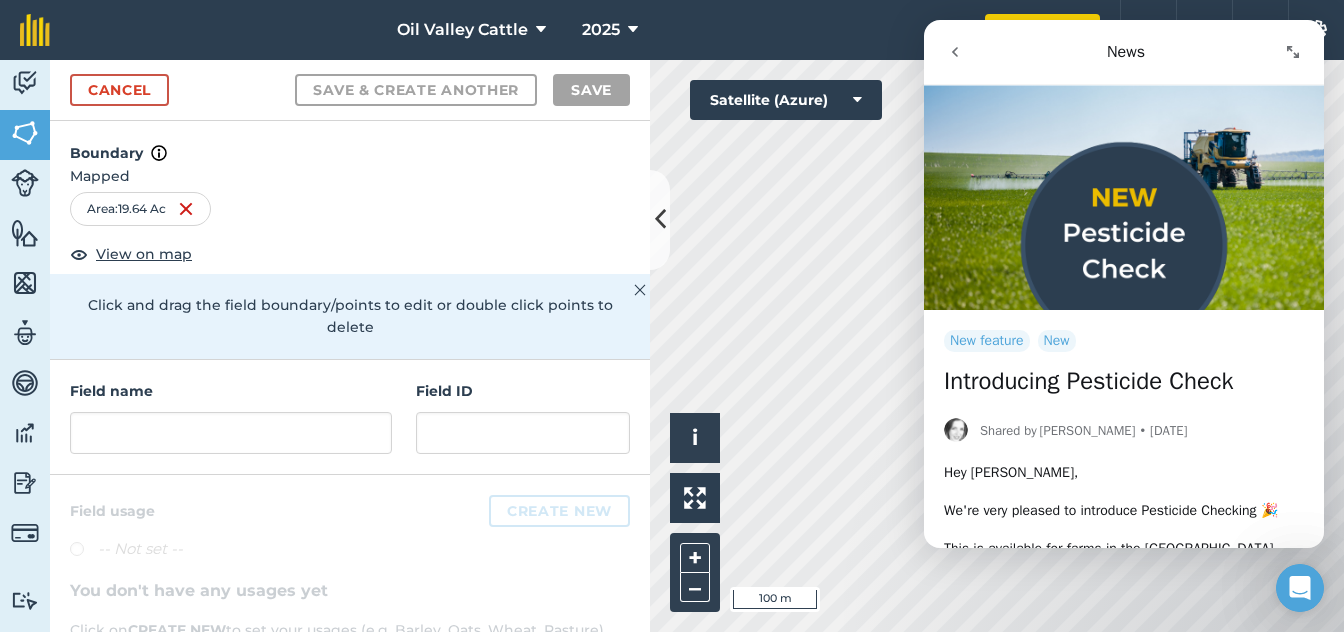 click 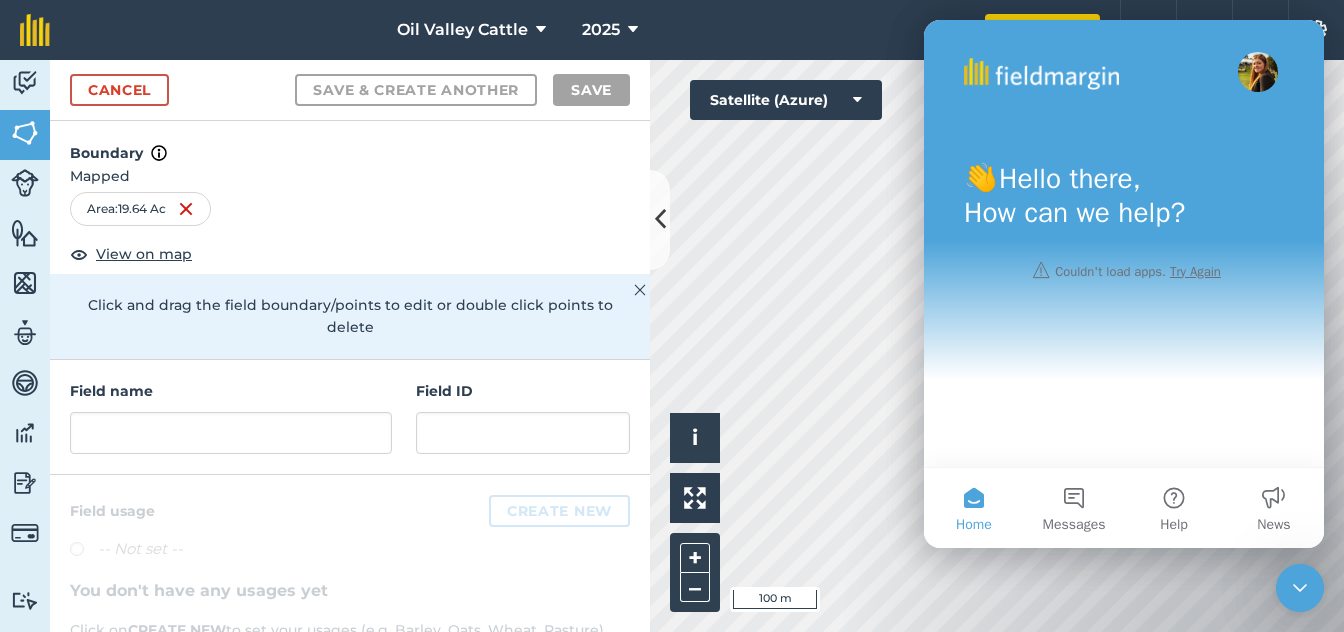 click 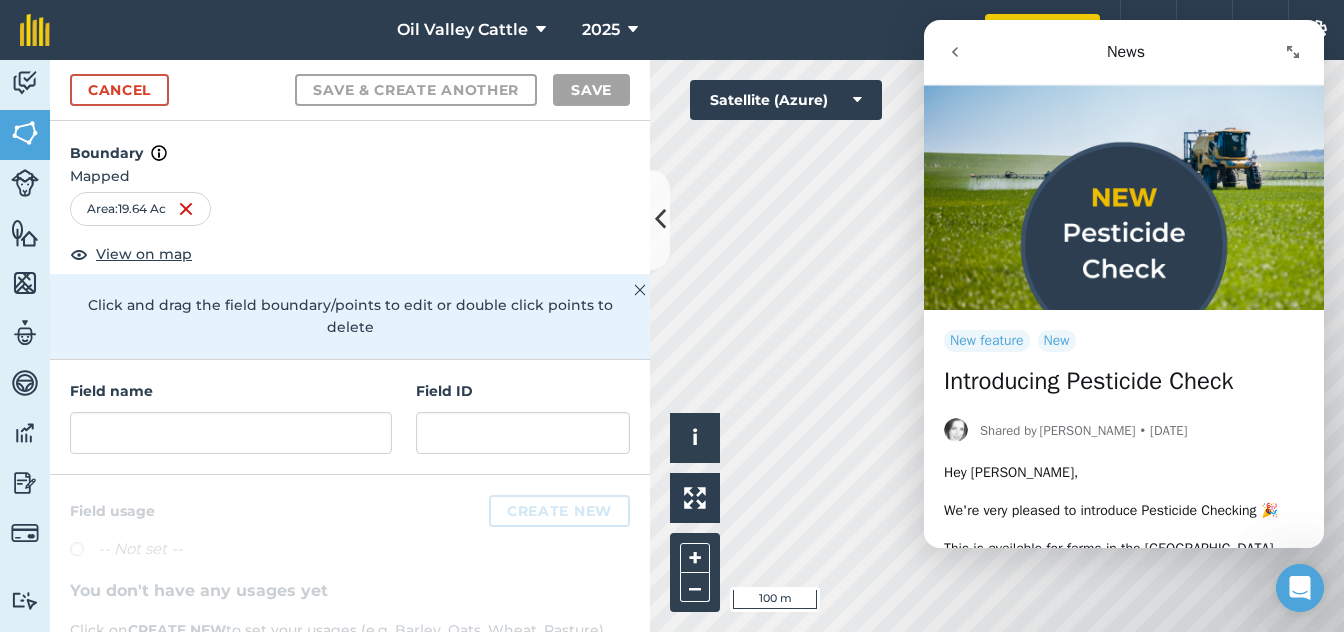 click 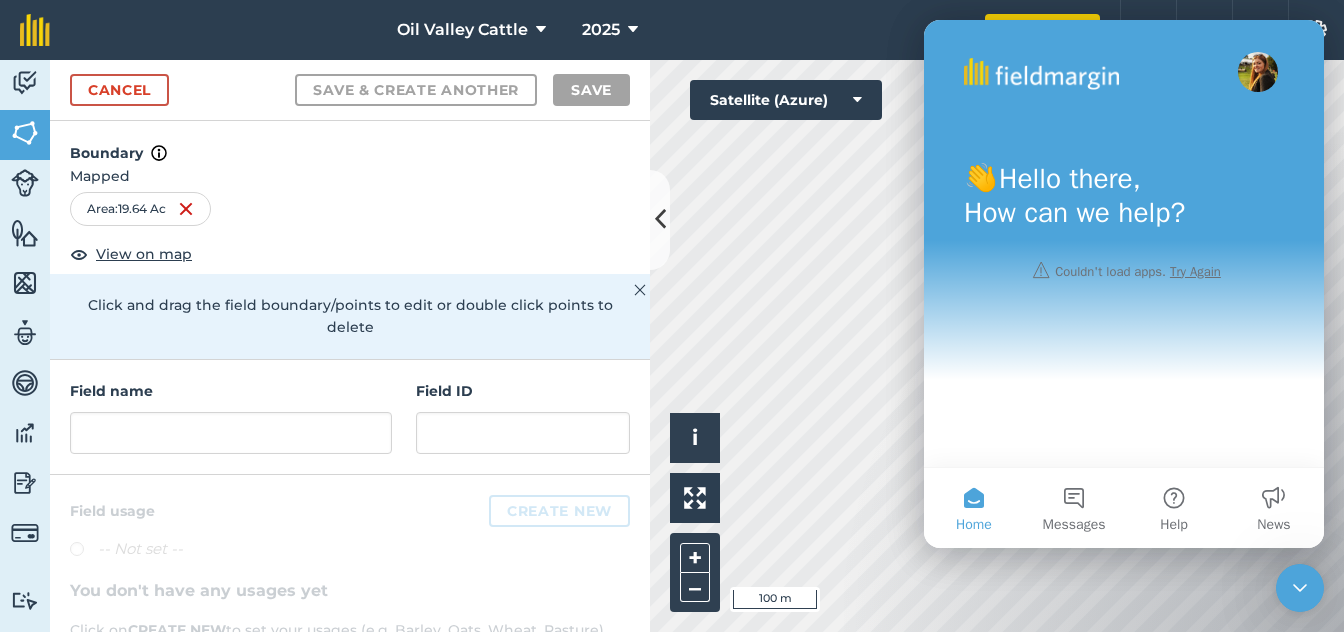 click at bounding box center (1300, 588) 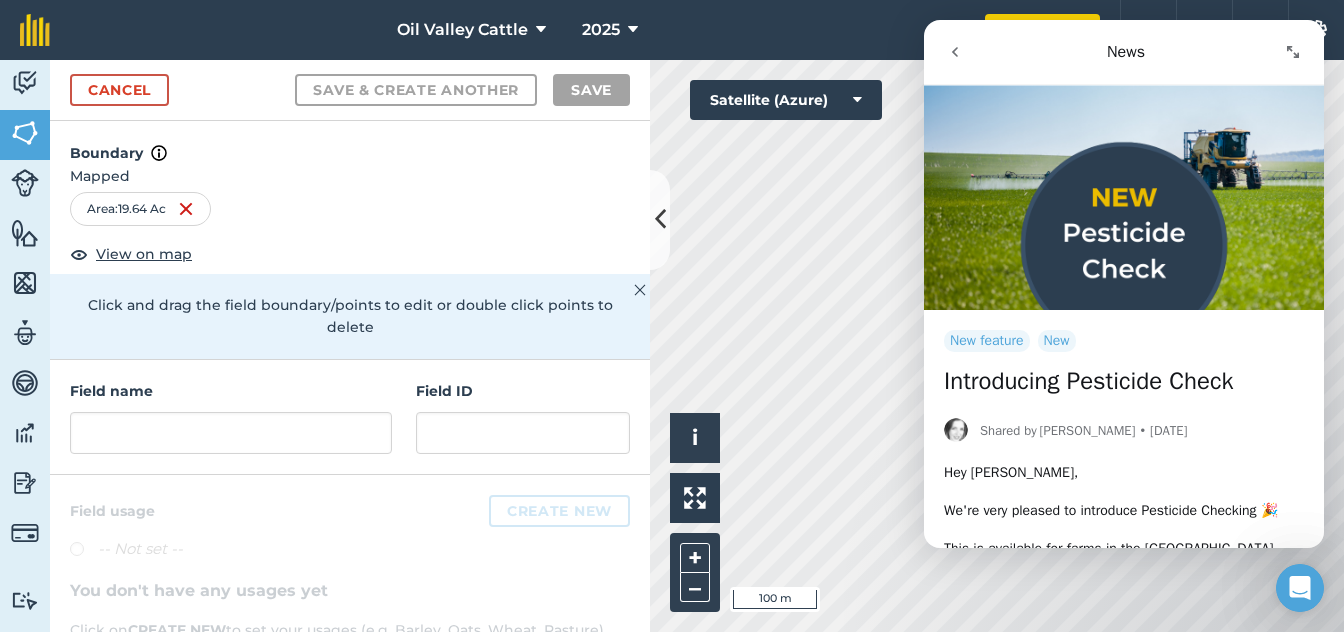 click at bounding box center [1300, 588] 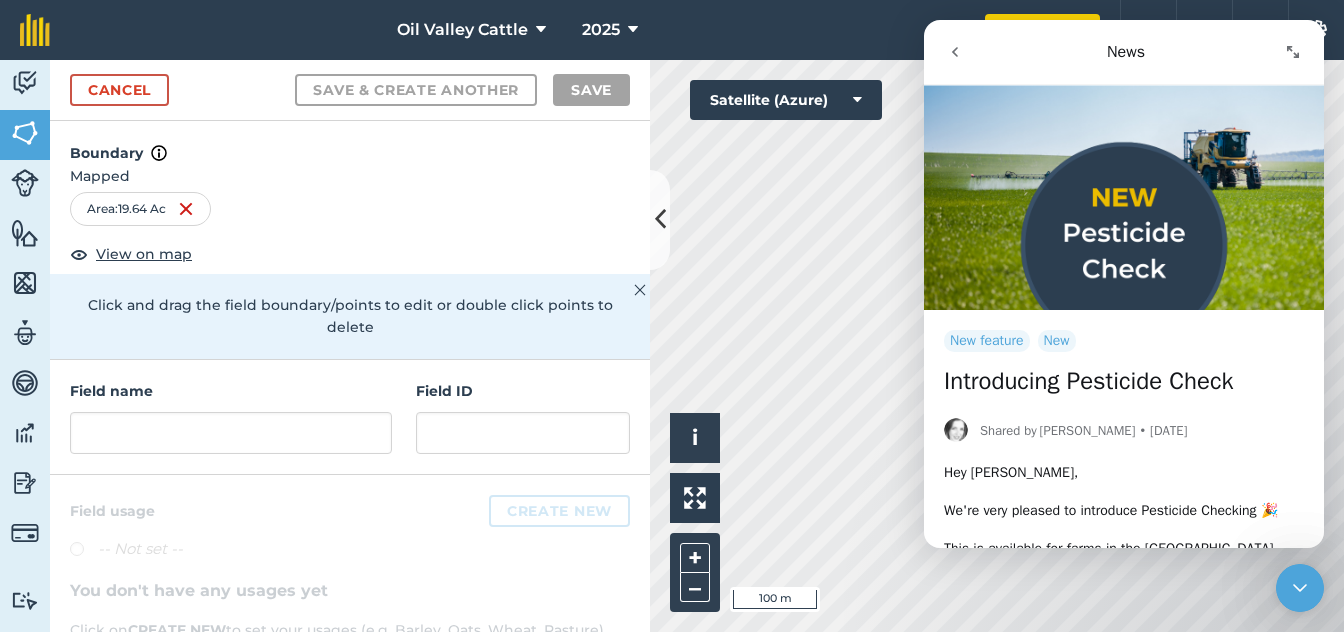 click at bounding box center (1300, 588) 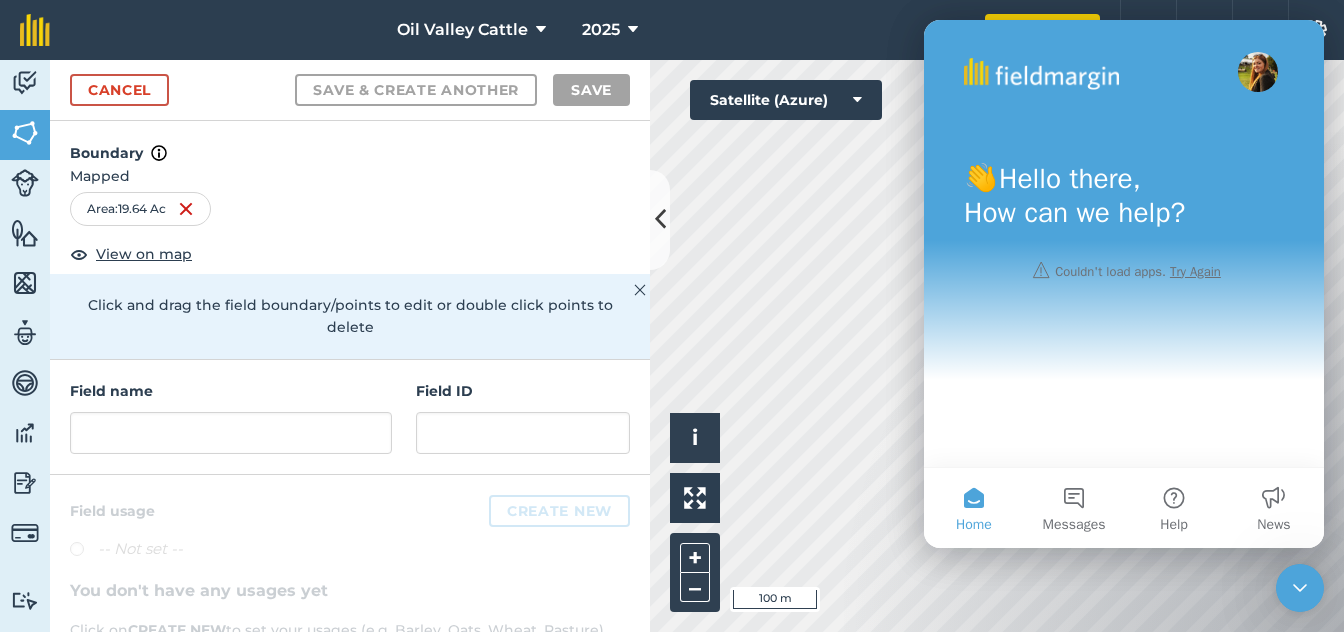 click at bounding box center (1300, 588) 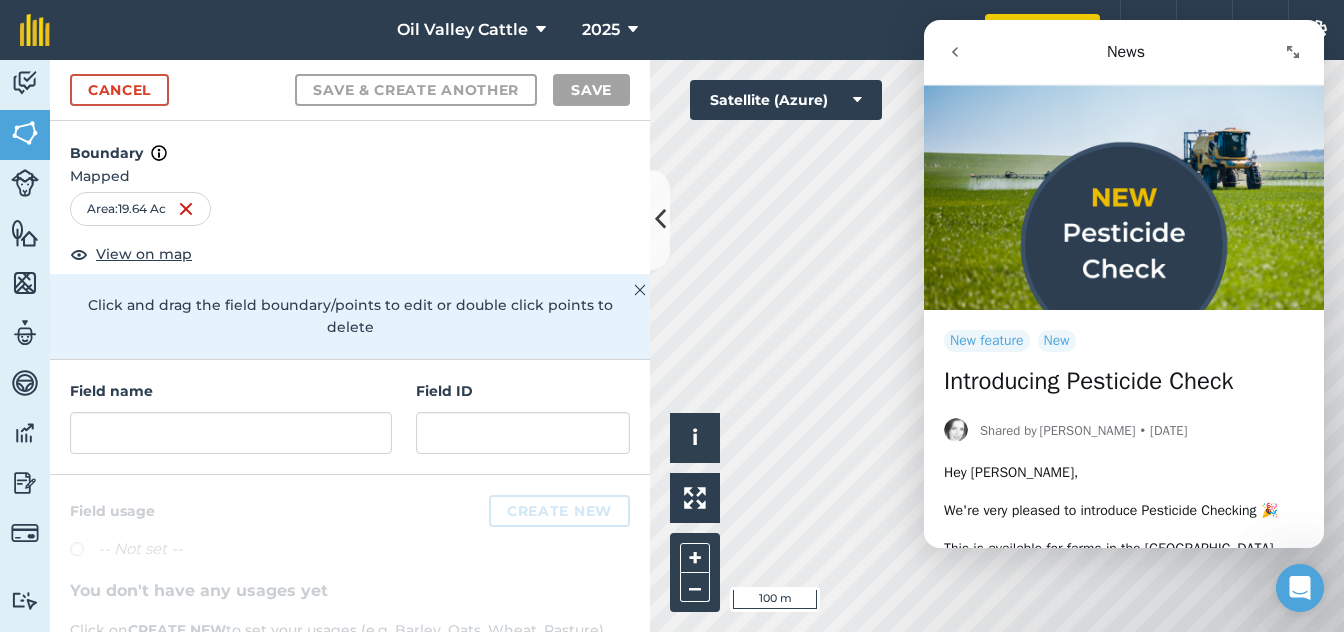 click 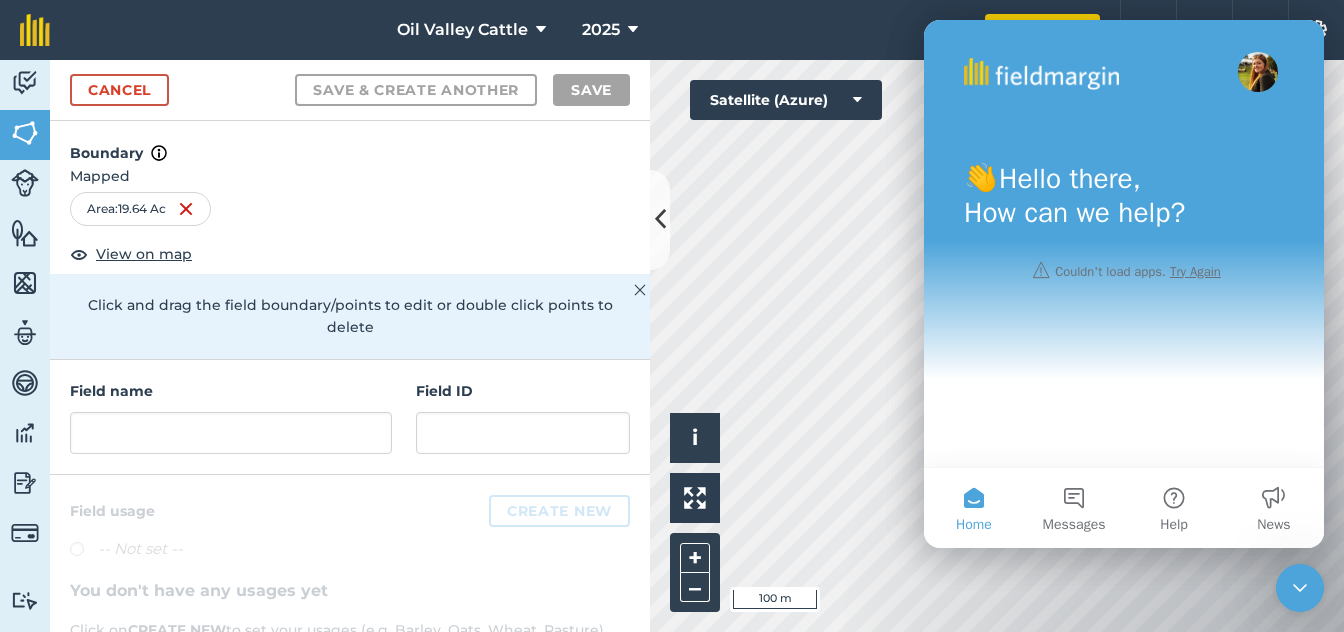 click 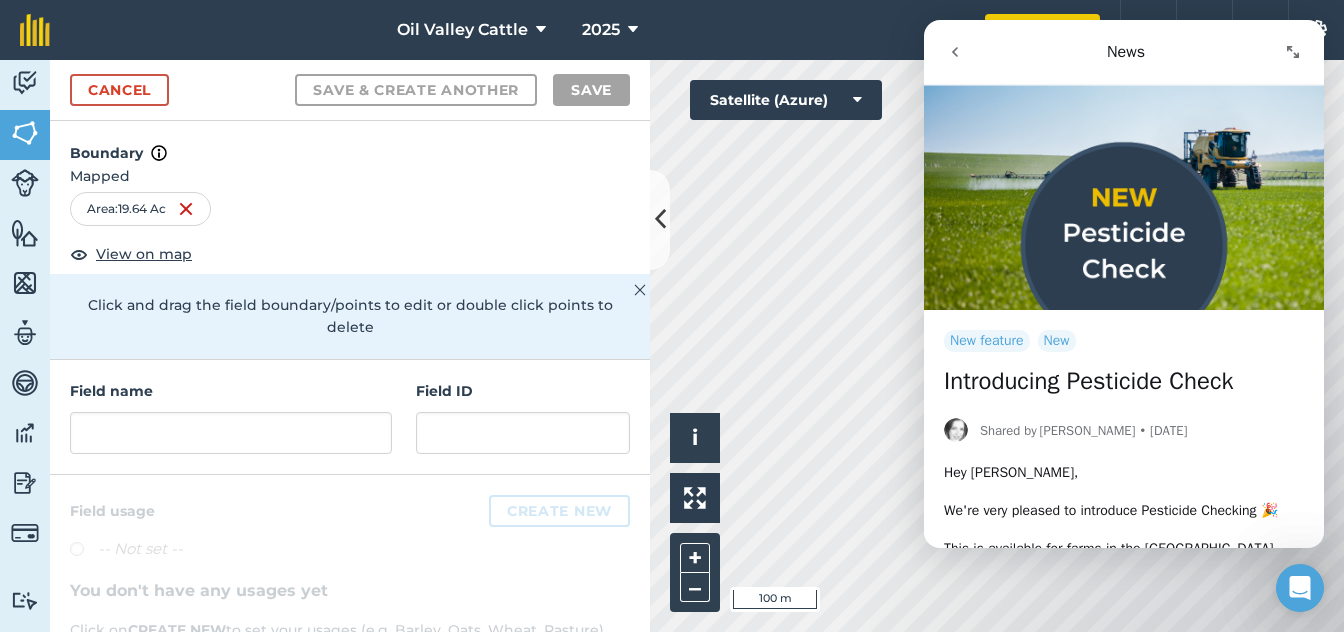 click 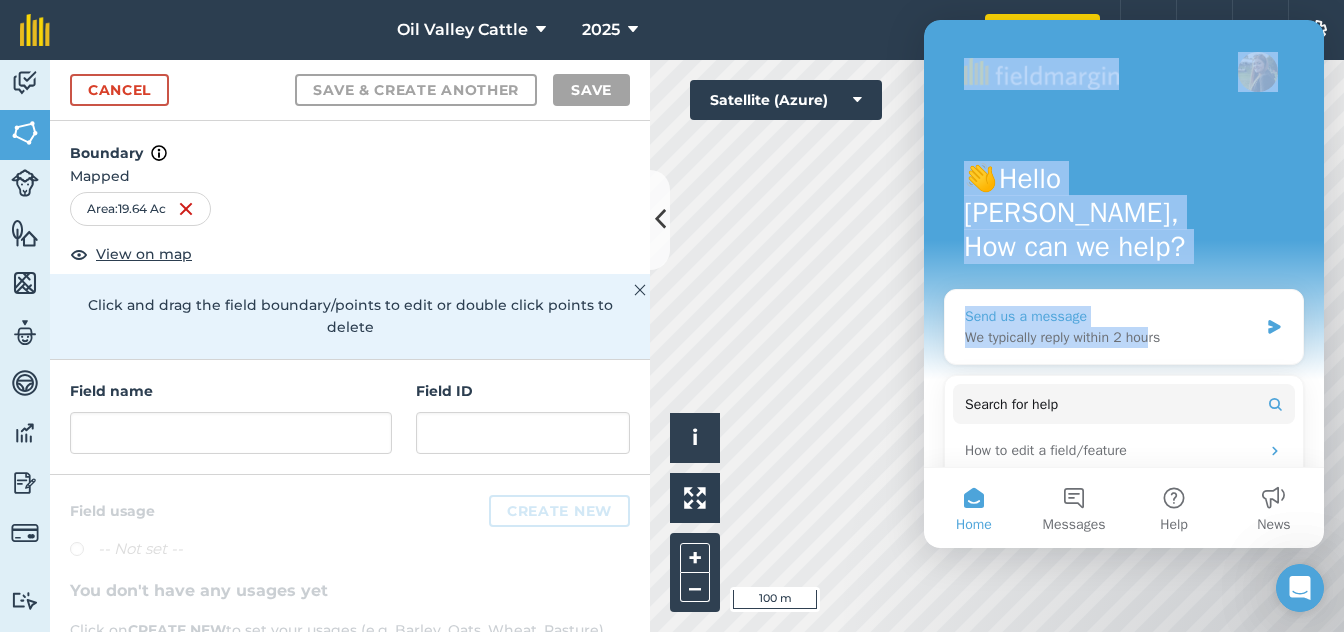 drag, startPoint x: 975, startPoint y: 28, endPoint x: 1153, endPoint y: 299, distance: 324.22986 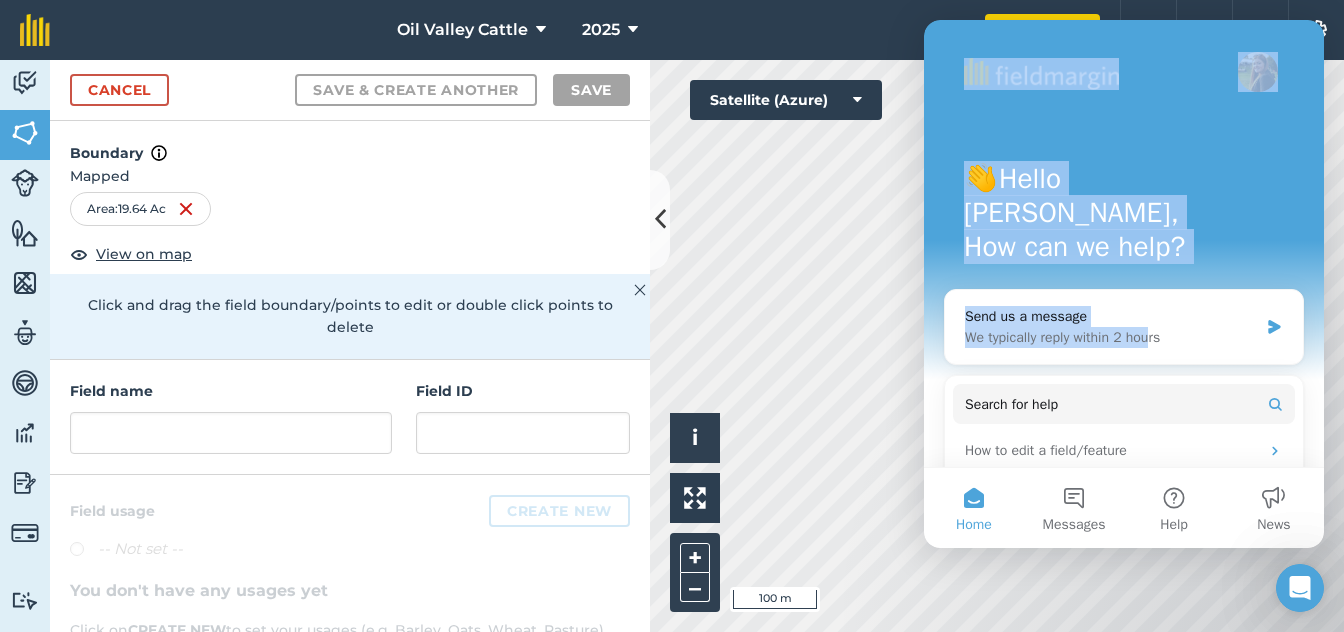 click on "👋Hello Sheridan, How can we help?" at bounding box center [1124, 217] 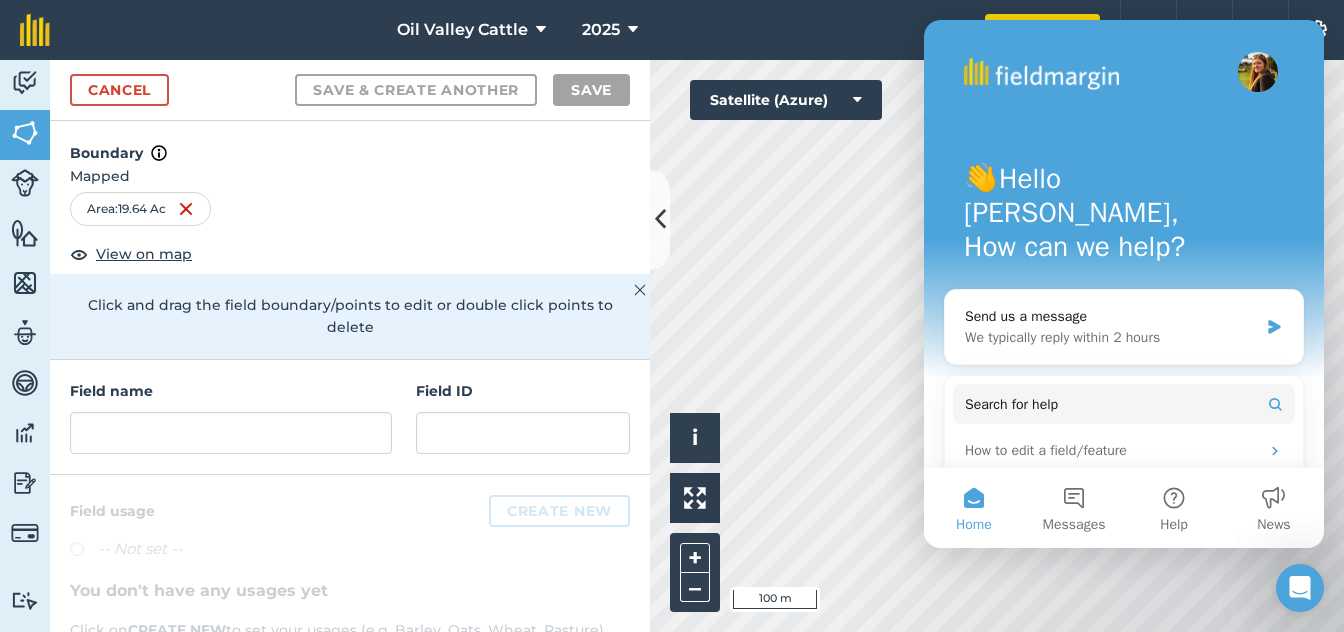 click at bounding box center (350, 691) 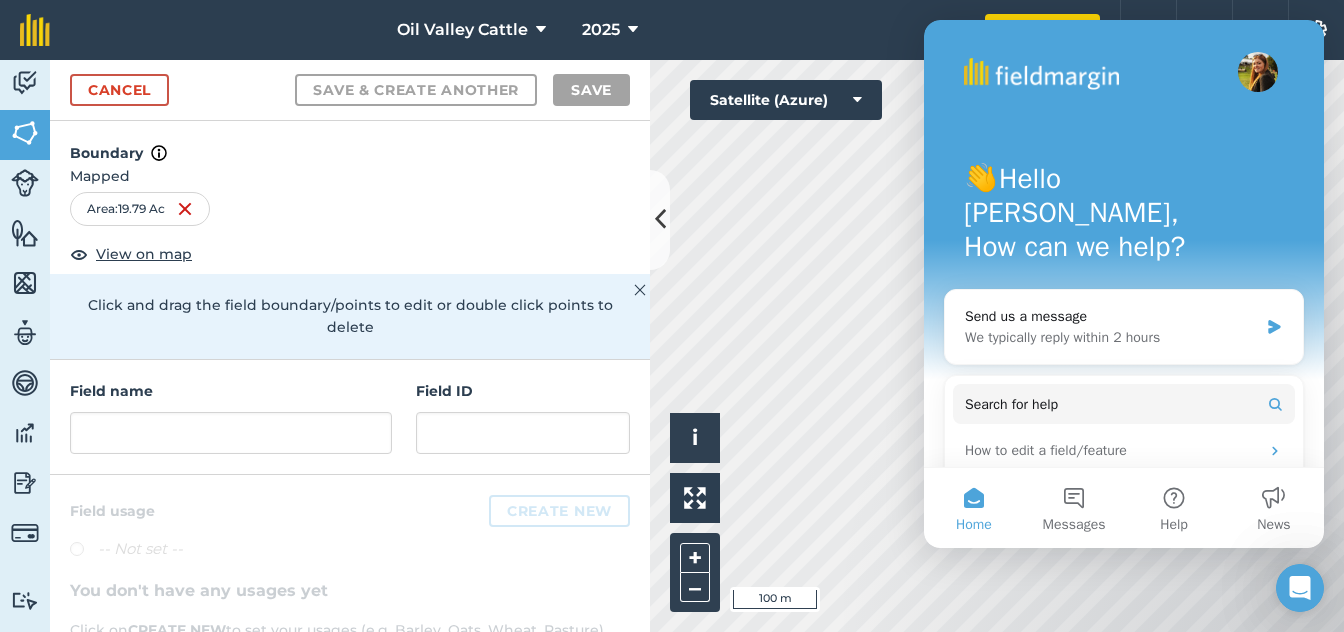 click on "Home" at bounding box center (974, 525) 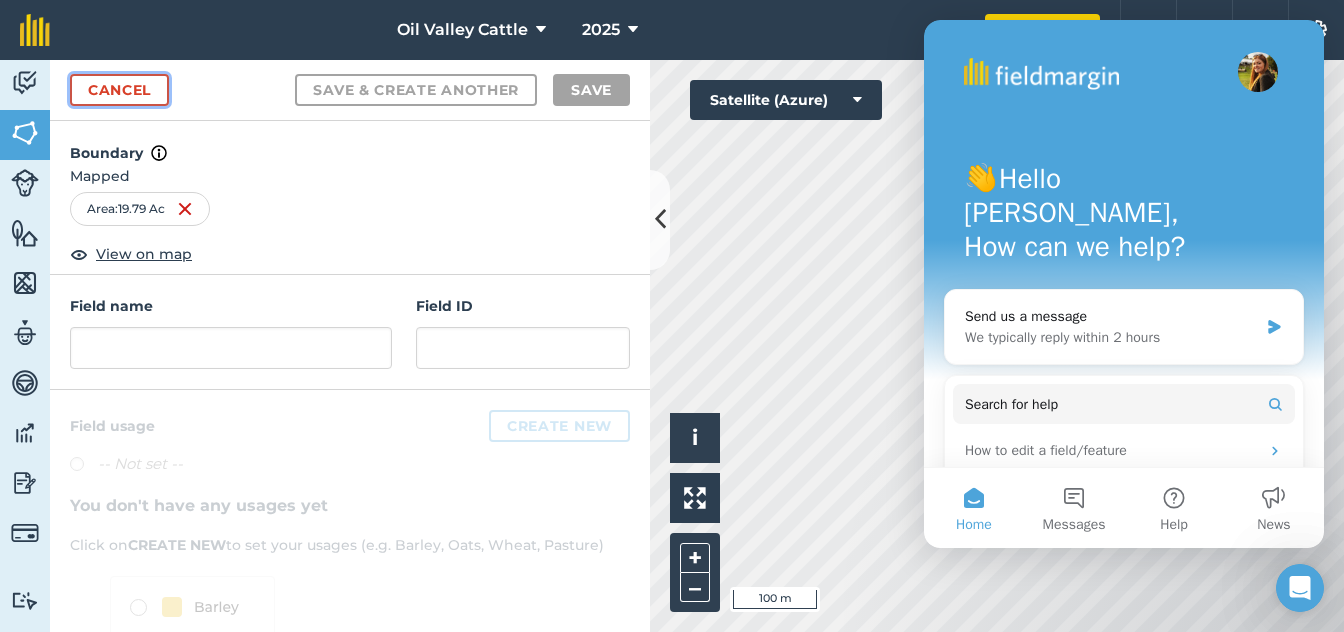 click on "Cancel" at bounding box center (119, 90) 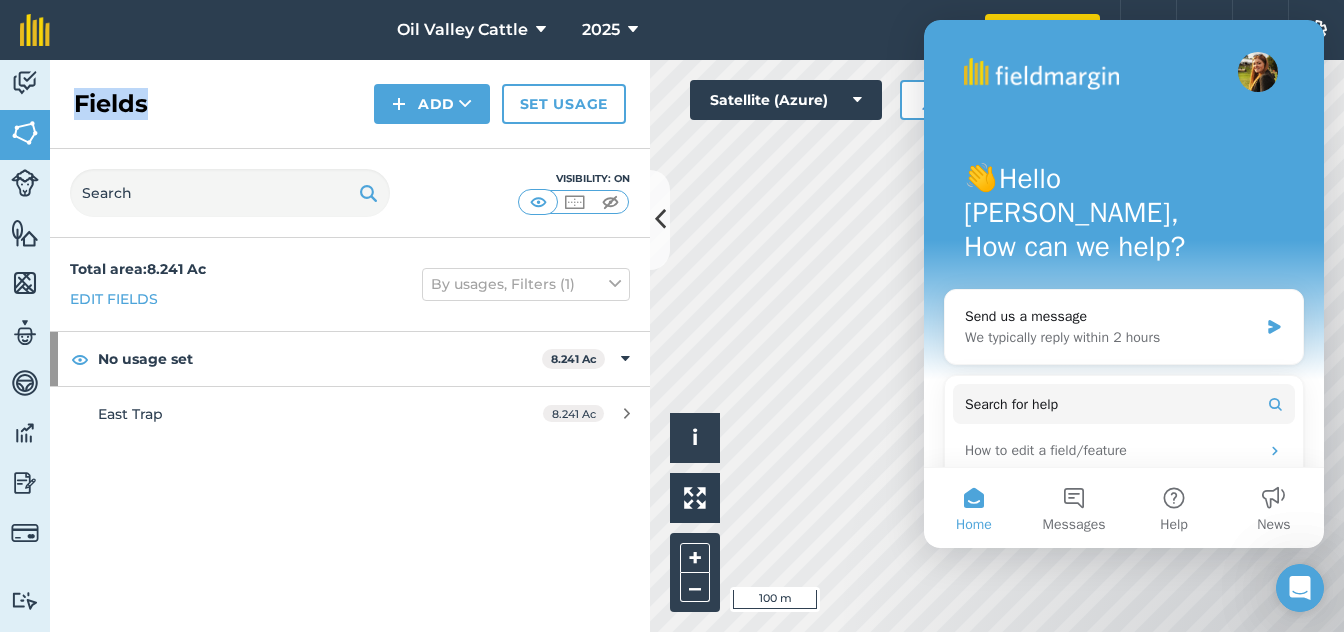 click on "Fields   Add   Set usage" at bounding box center [350, 104] 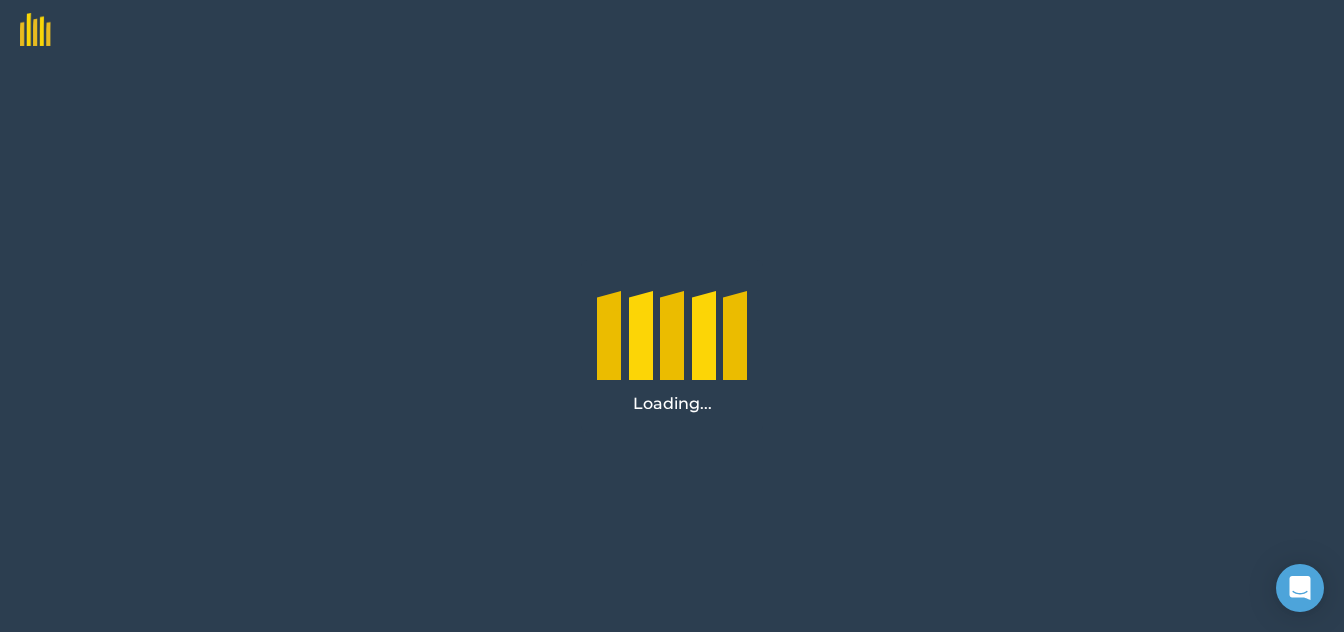 scroll, scrollTop: 0, scrollLeft: 0, axis: both 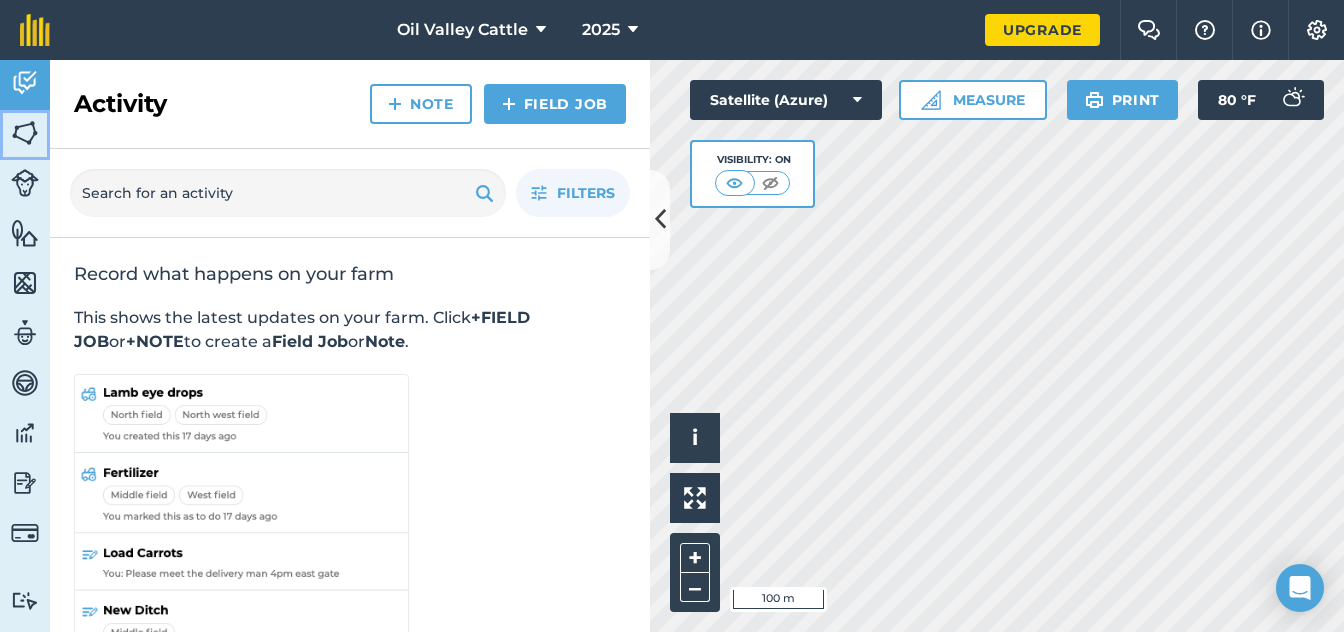 click at bounding box center [25, 133] 